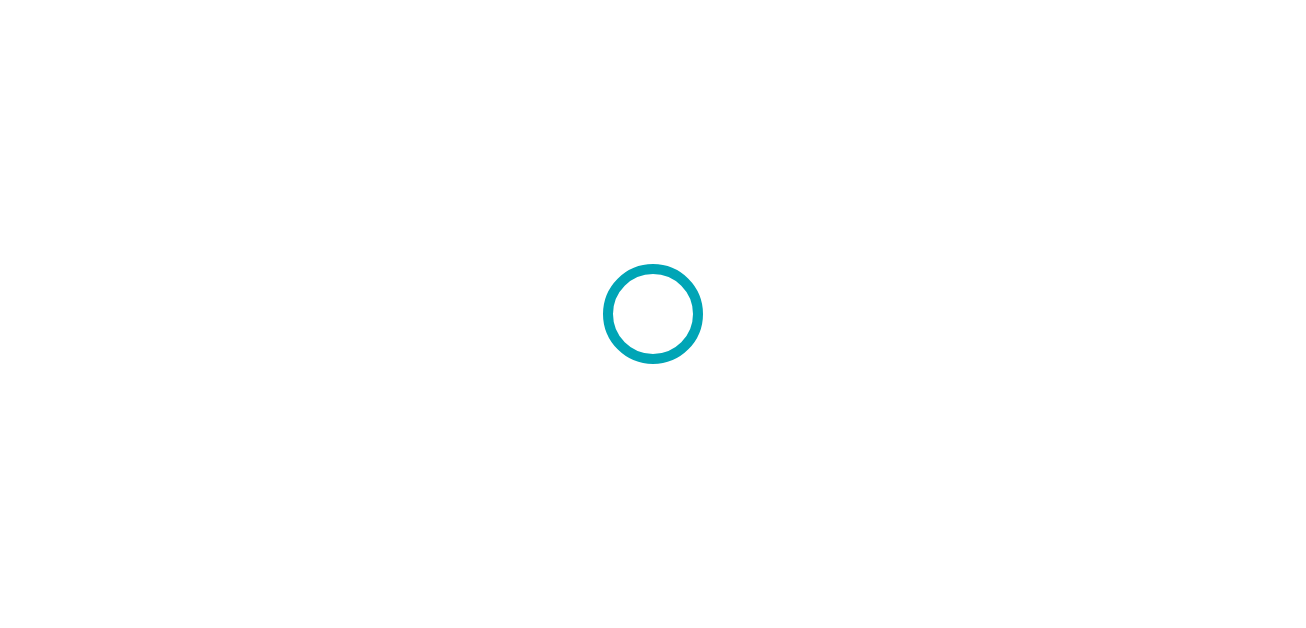 scroll, scrollTop: 0, scrollLeft: 0, axis: both 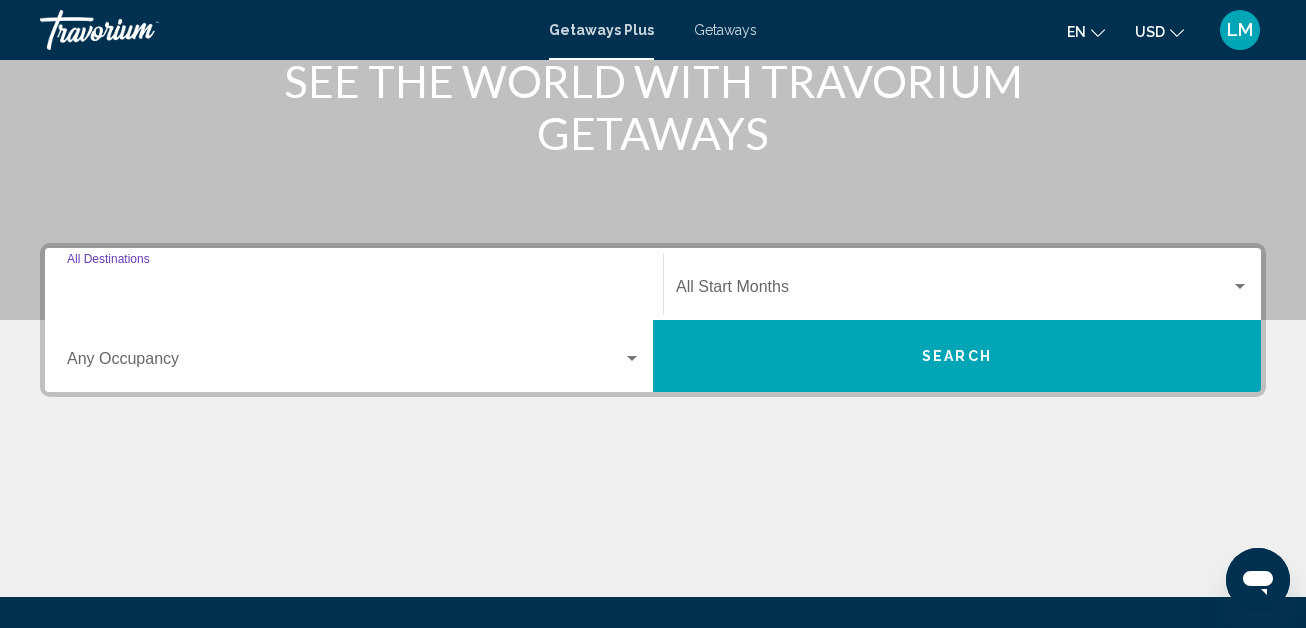 click on "Destination All Destinations" at bounding box center (354, 291) 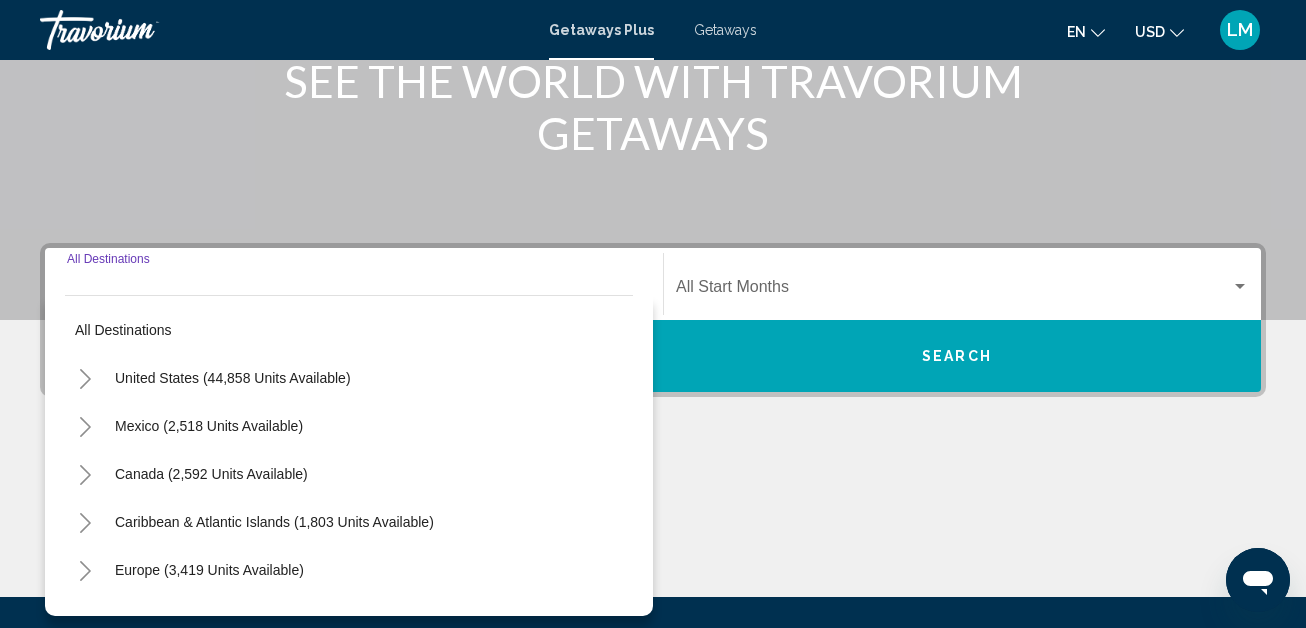 scroll, scrollTop: 458, scrollLeft: 0, axis: vertical 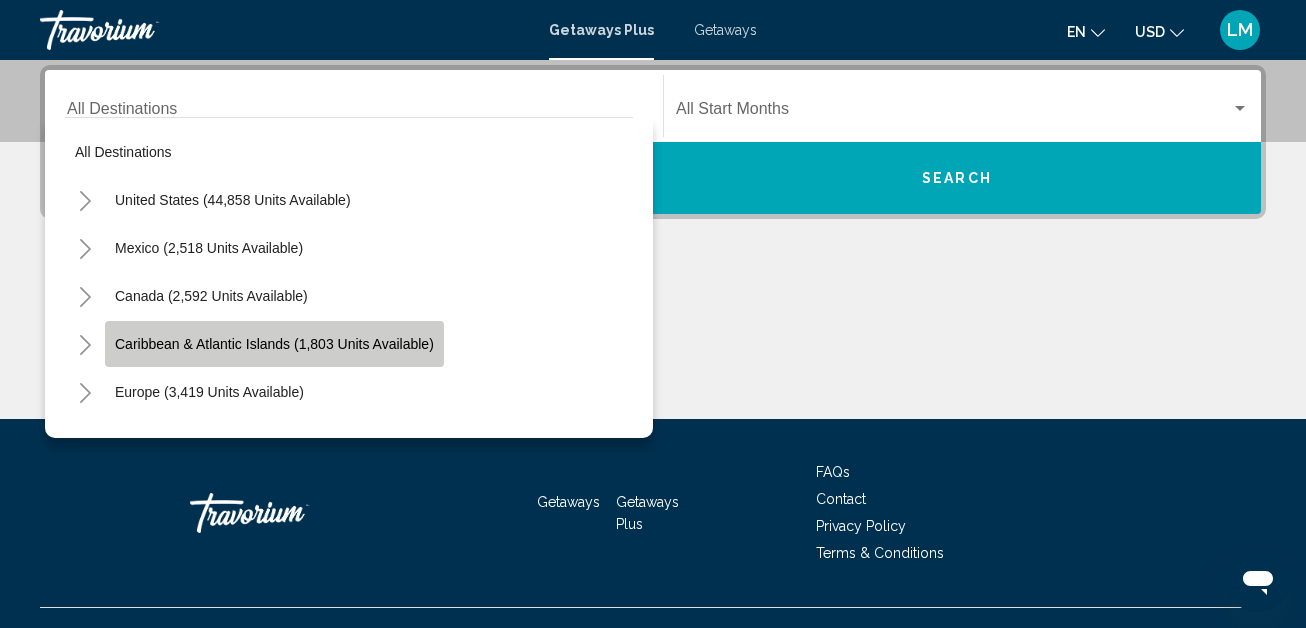 click on "Caribbean & Atlantic Islands (1,803 units available)" 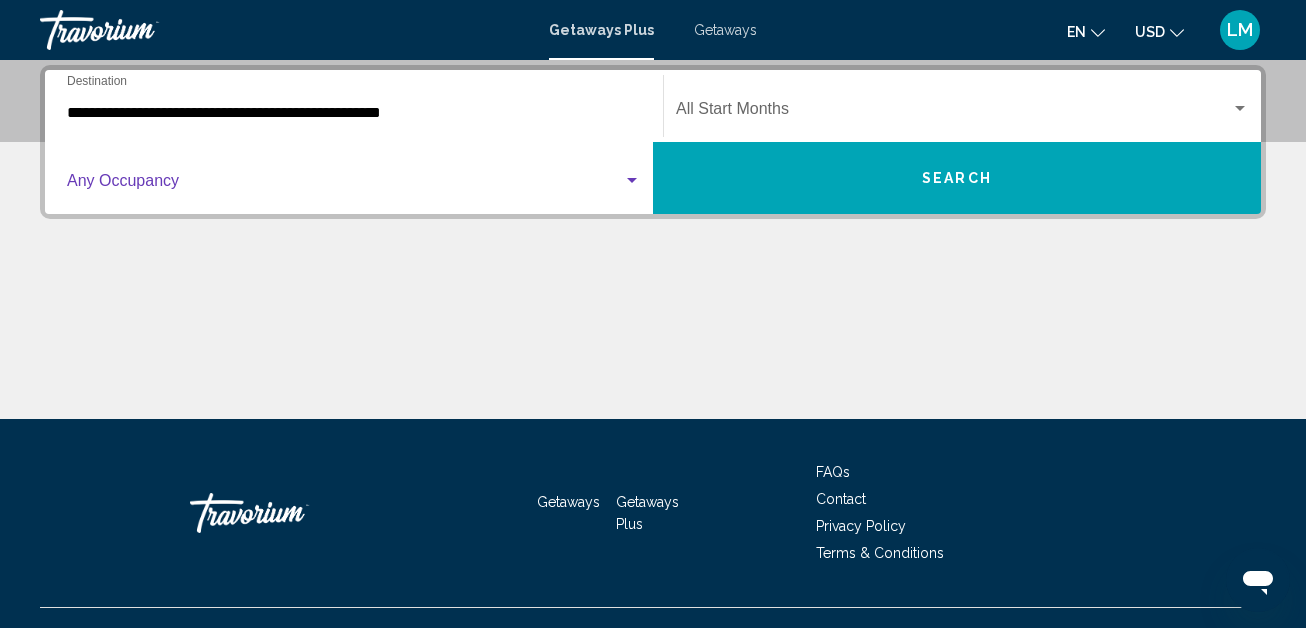 click at bounding box center [632, 181] 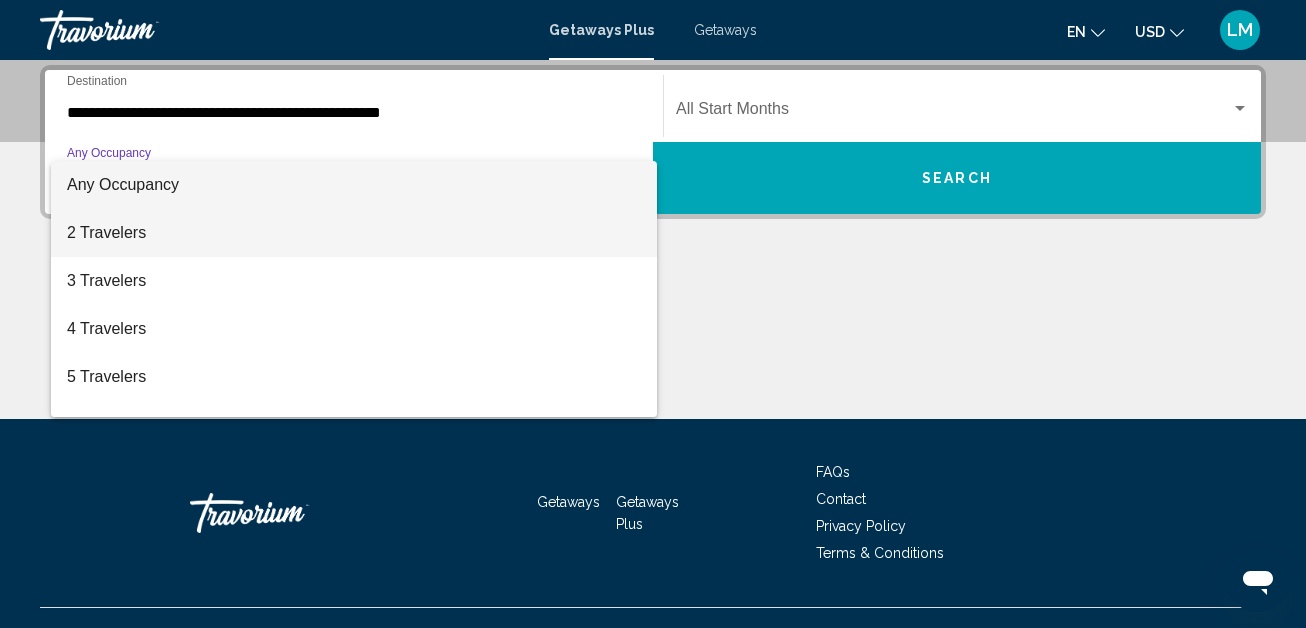 click on "2 Travelers" at bounding box center (354, 233) 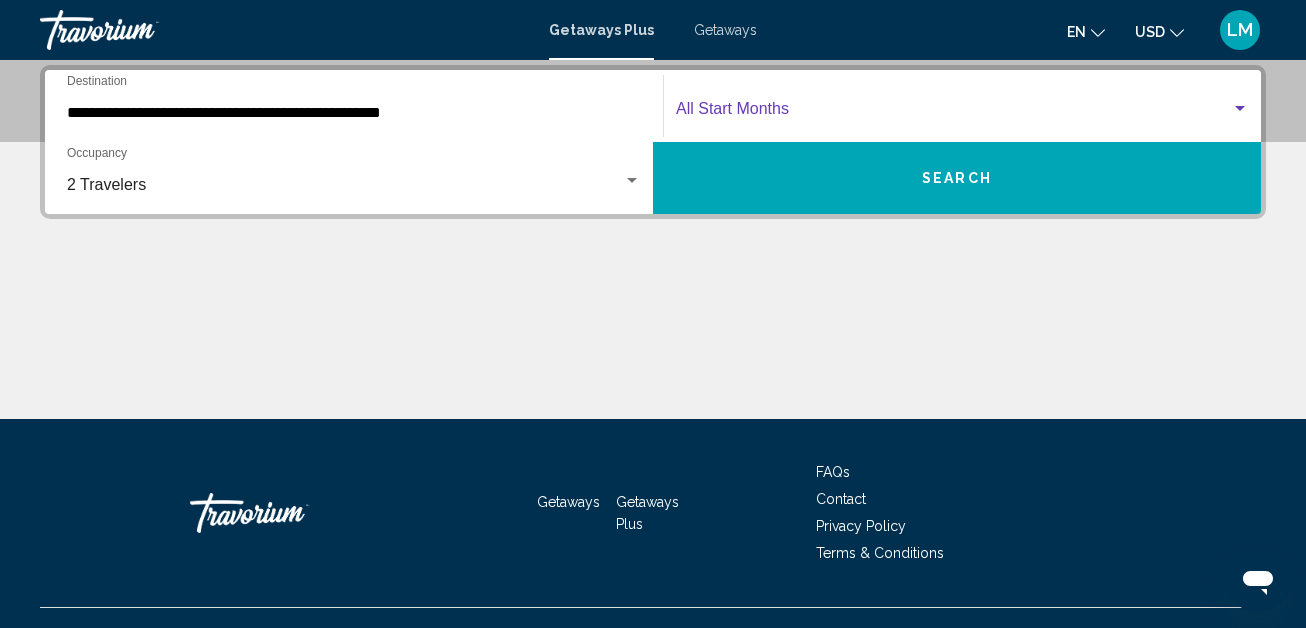 click at bounding box center [1240, 108] 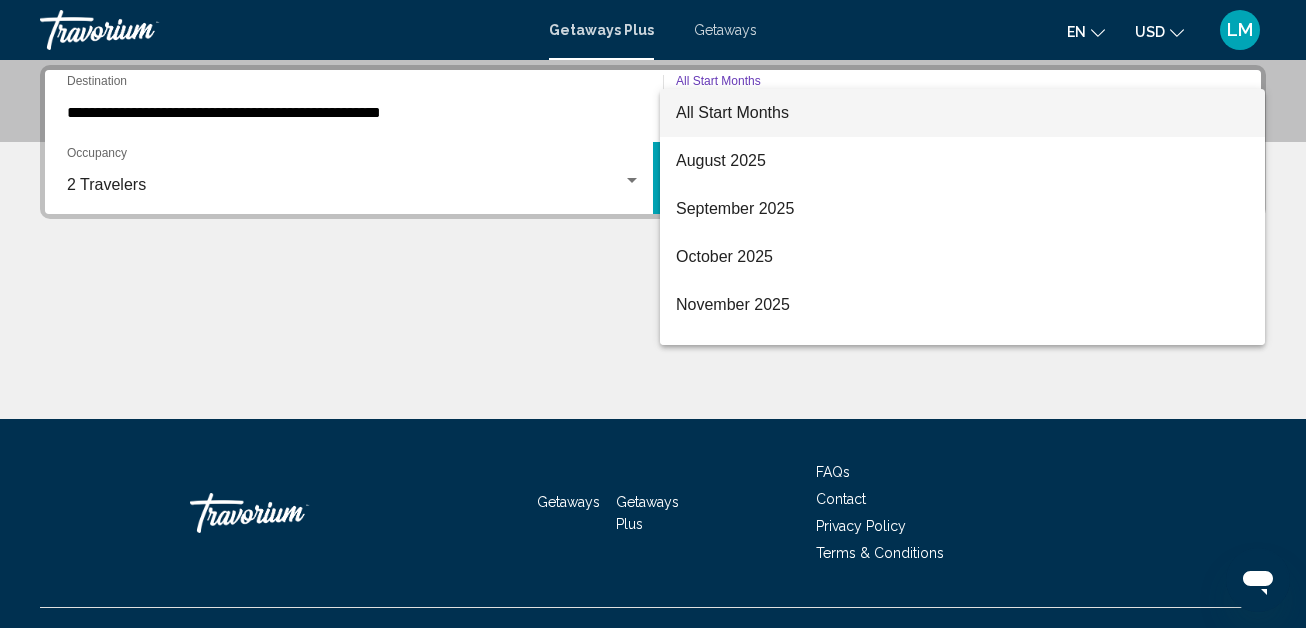 click at bounding box center (653, 314) 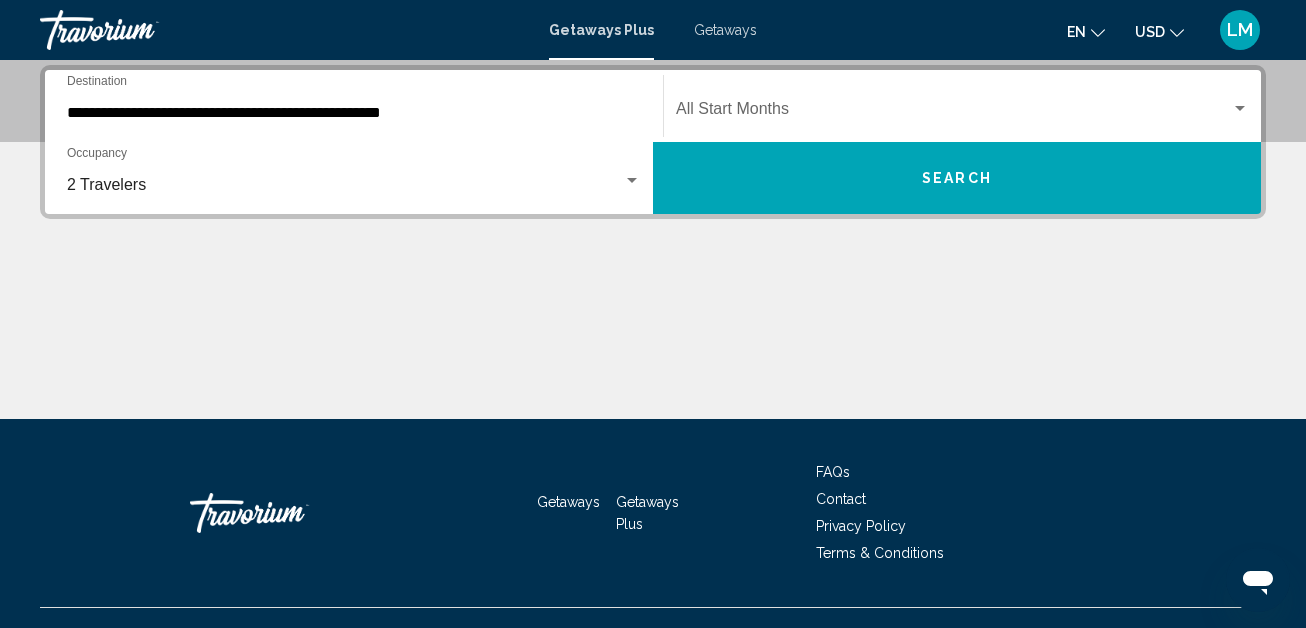 click on "2 Travelers Occupancy Any Occupancy" at bounding box center [354, 178] 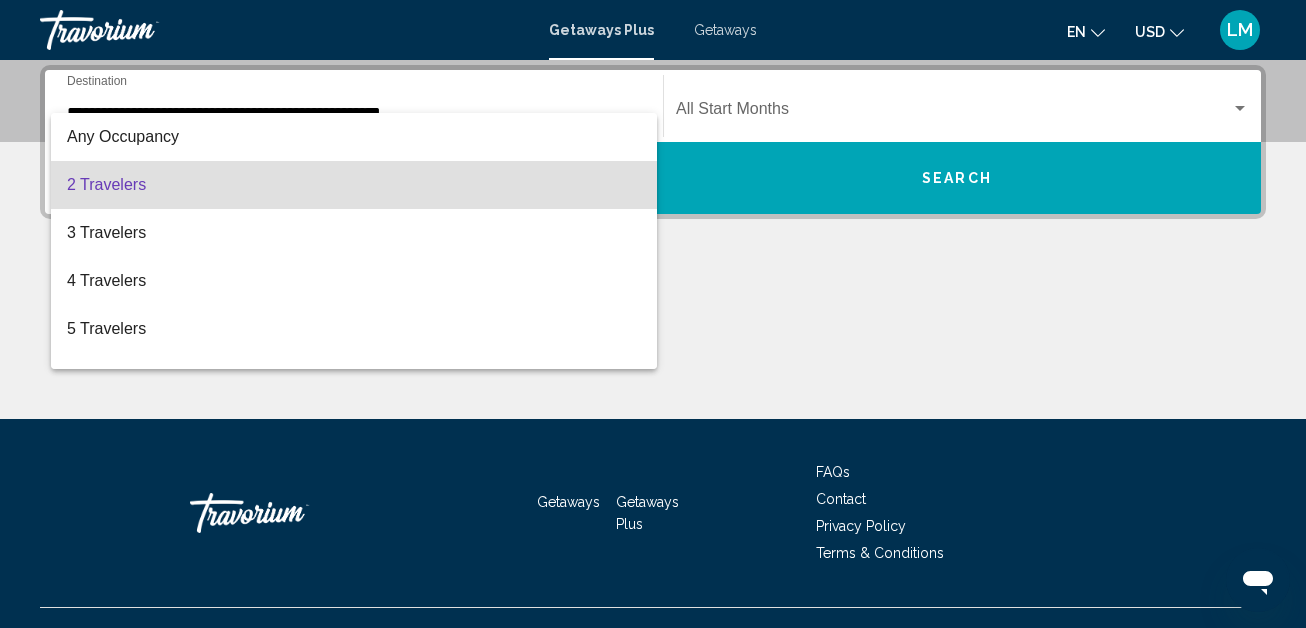 click on "2 Travelers" at bounding box center [354, 185] 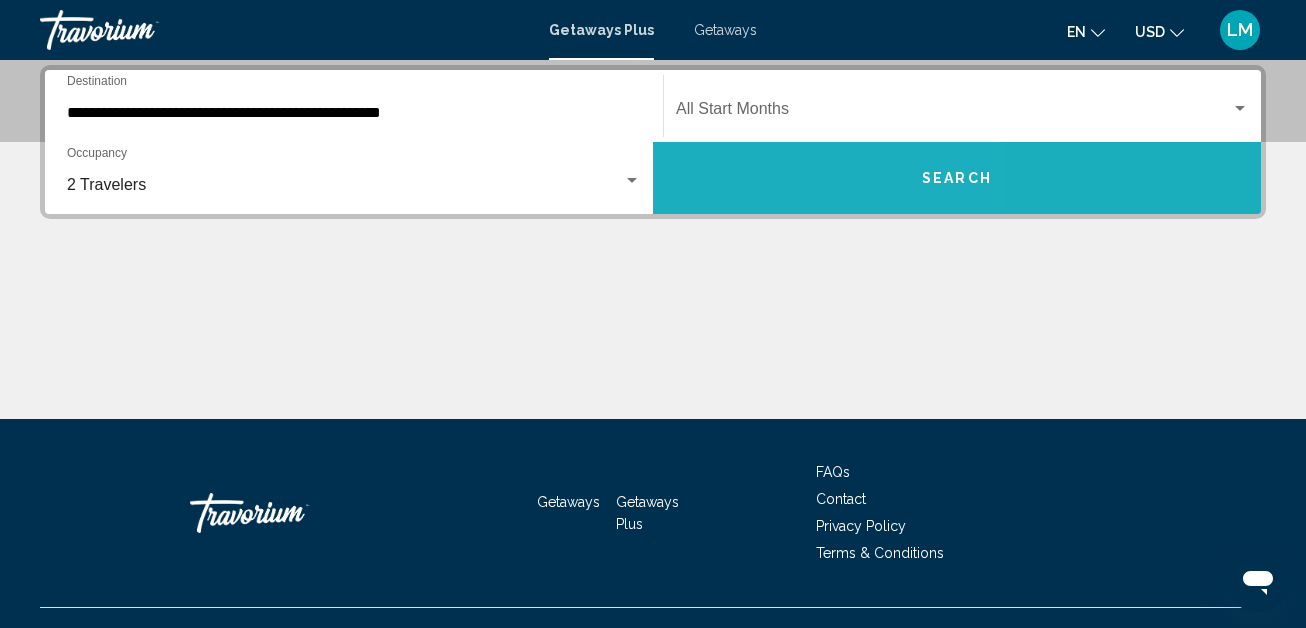 click on "Search" at bounding box center [957, 178] 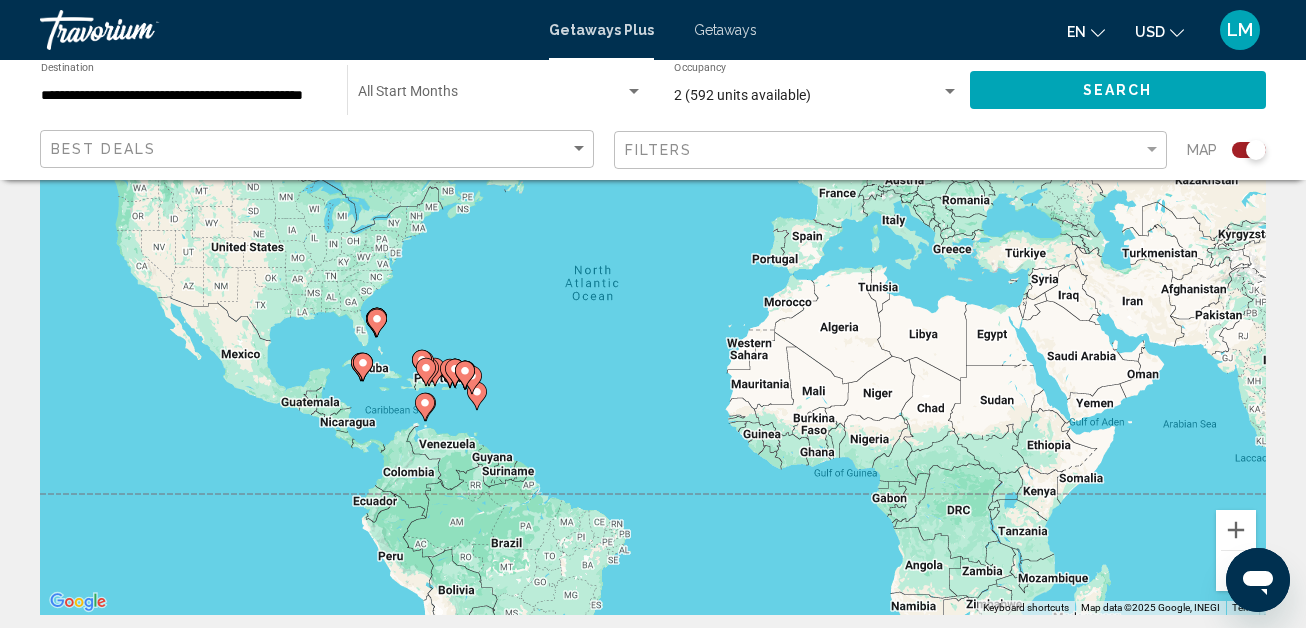 scroll, scrollTop: 200, scrollLeft: 0, axis: vertical 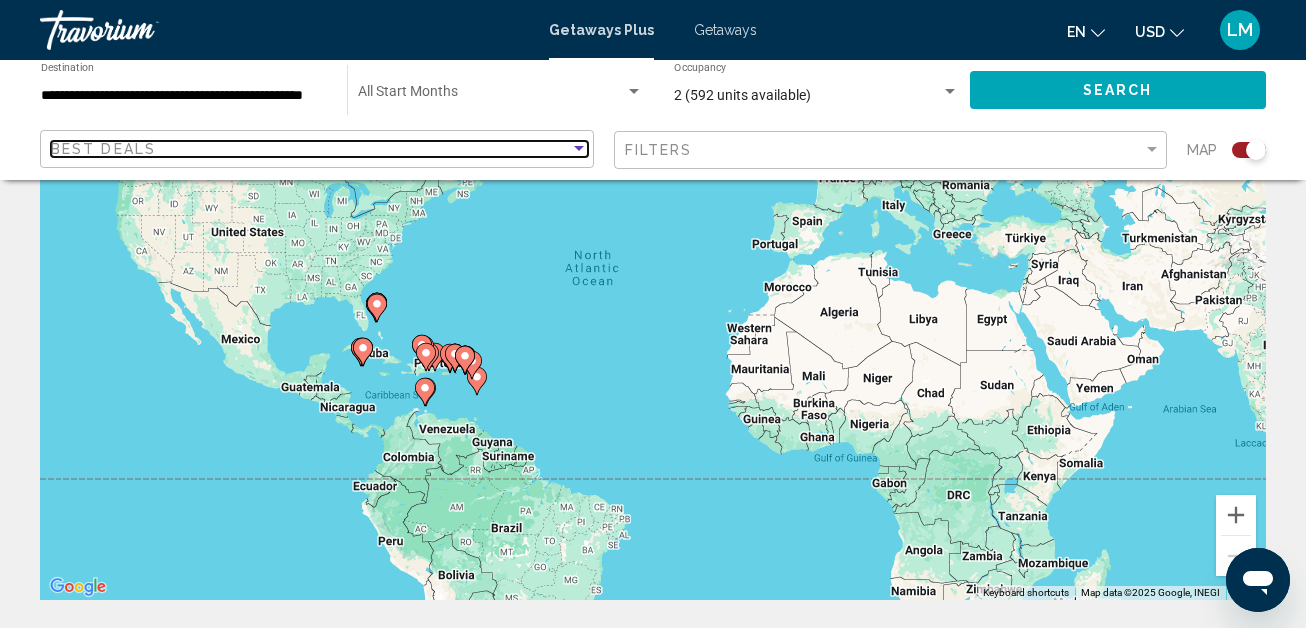 click at bounding box center (579, 148) 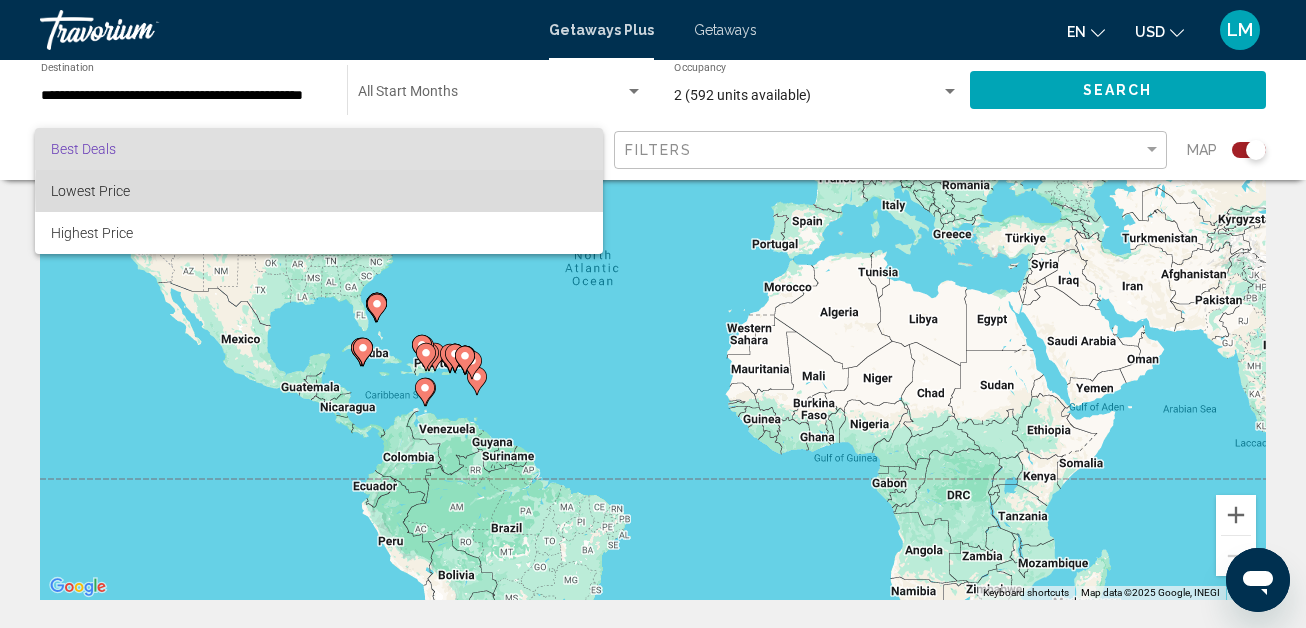 click on "Lowest Price" at bounding box center [319, 191] 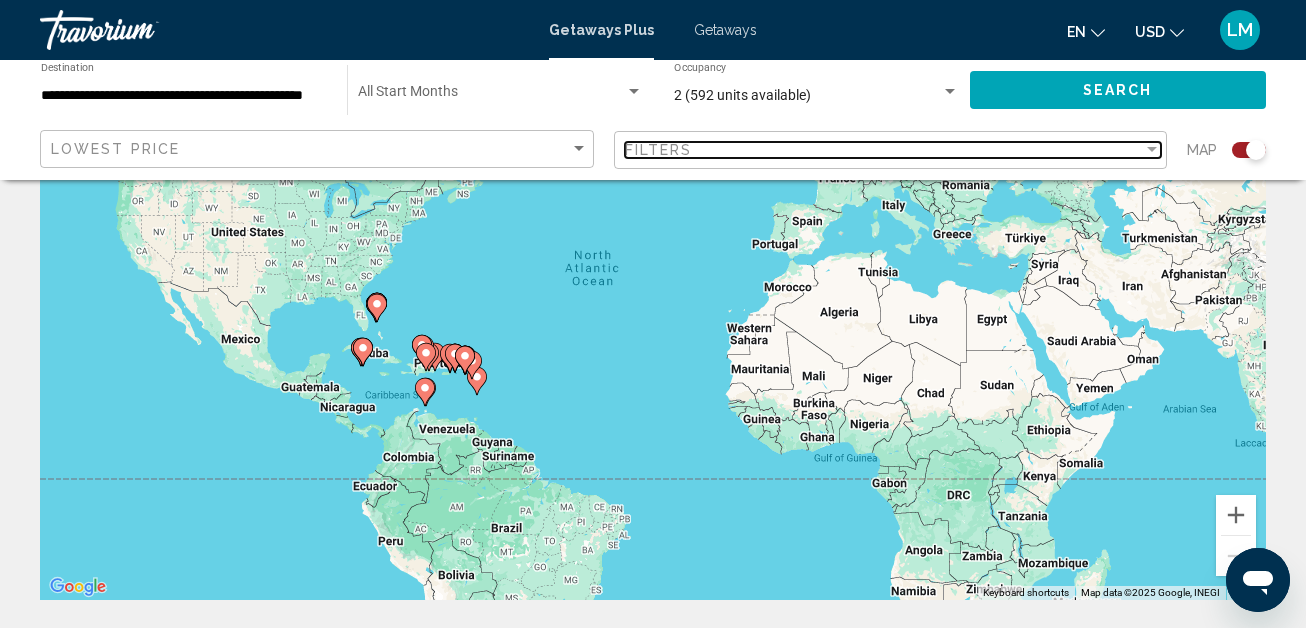 click at bounding box center [1152, 149] 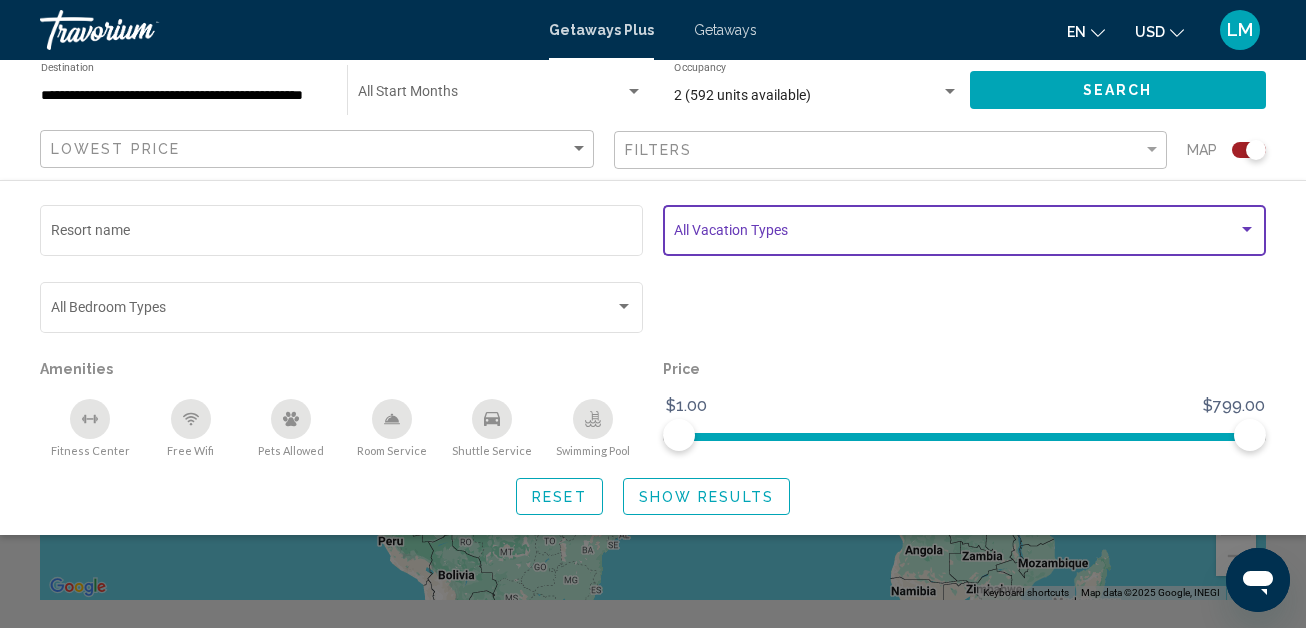 click at bounding box center (1247, 230) 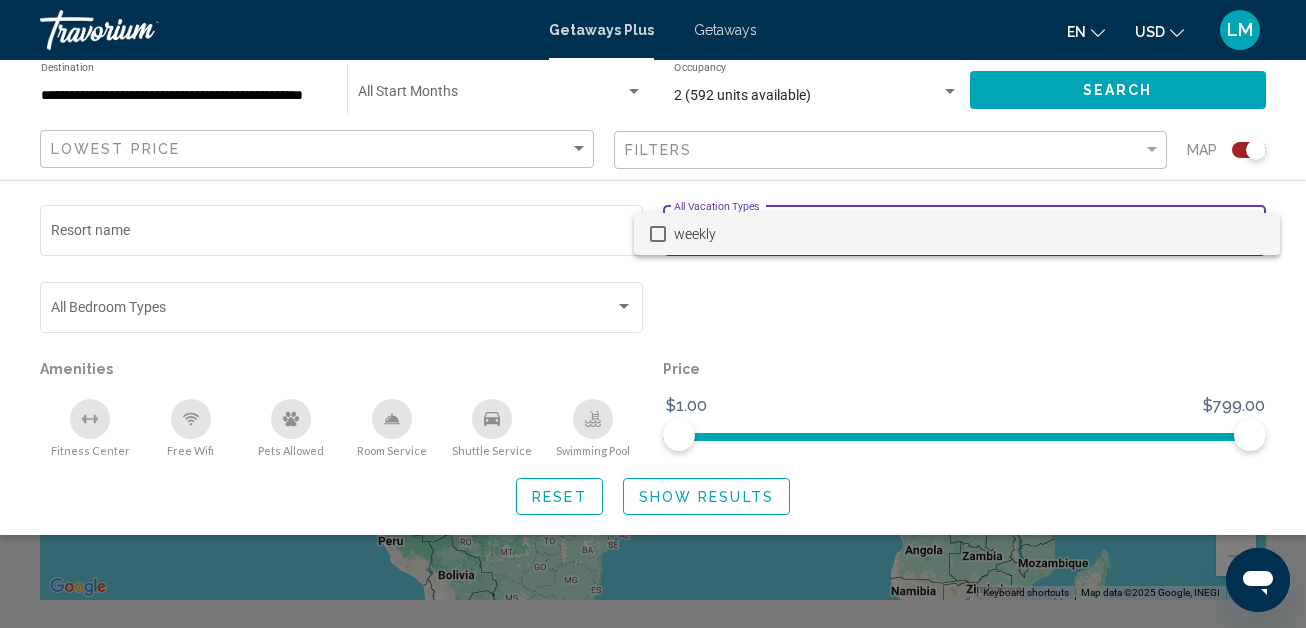 click on "weekly" at bounding box center [969, 234] 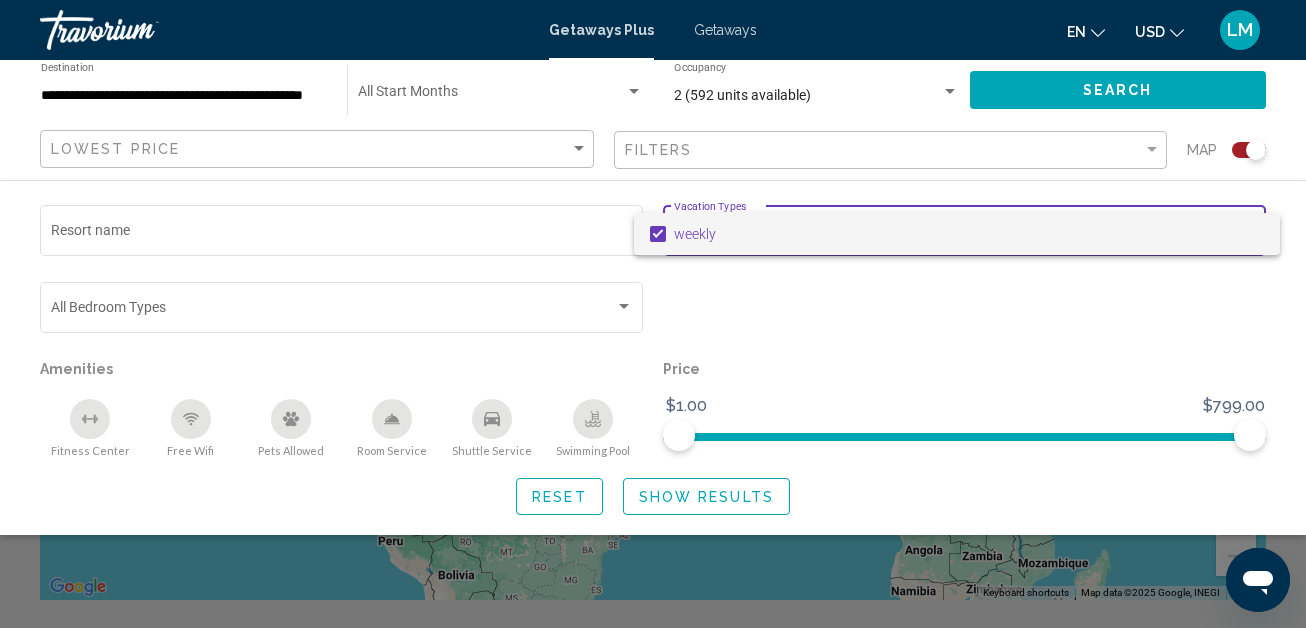 click at bounding box center (653, 314) 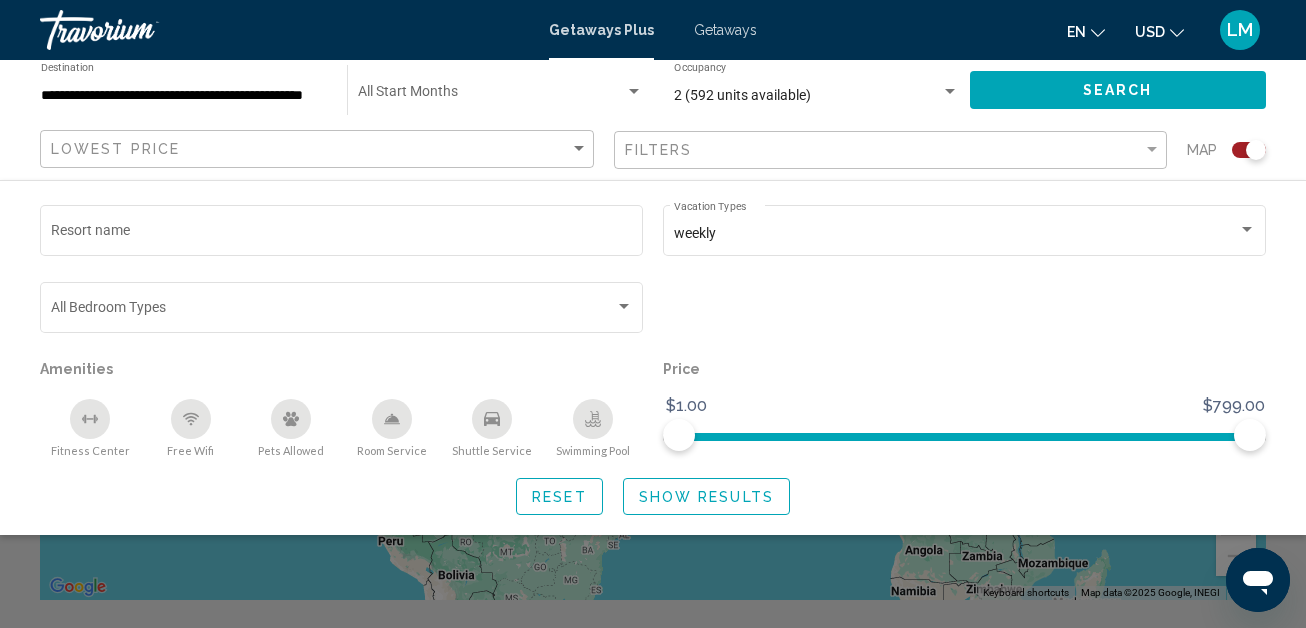 click on "Getaways" at bounding box center [725, 30] 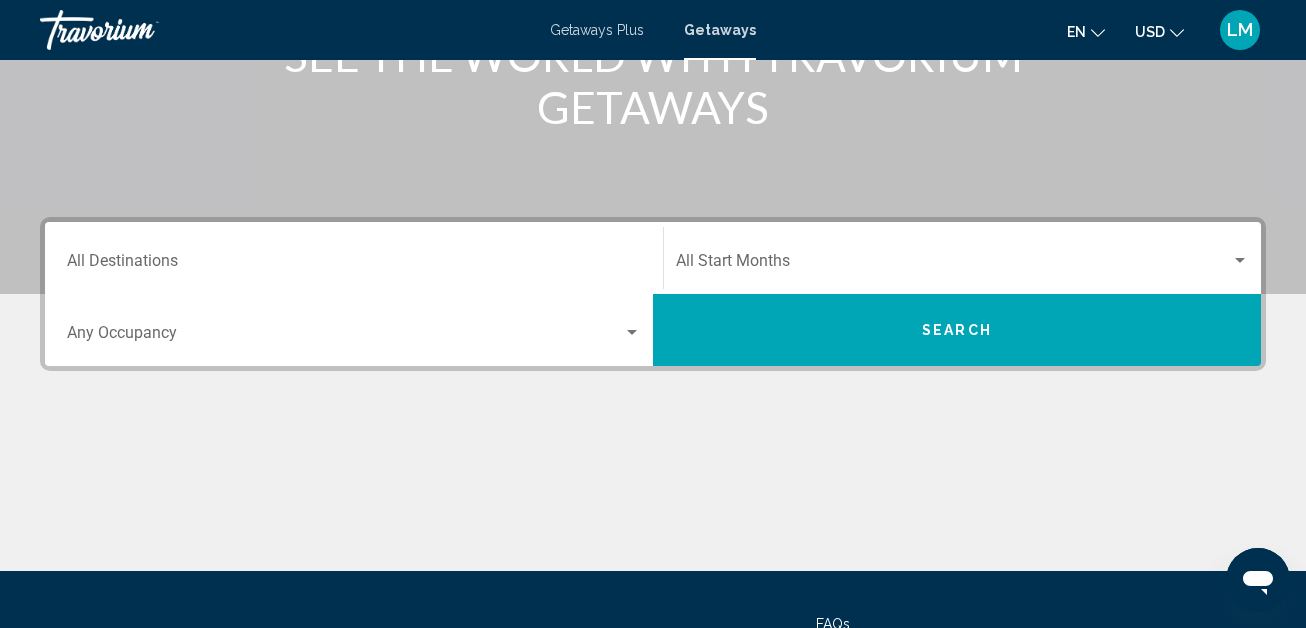 scroll, scrollTop: 320, scrollLeft: 0, axis: vertical 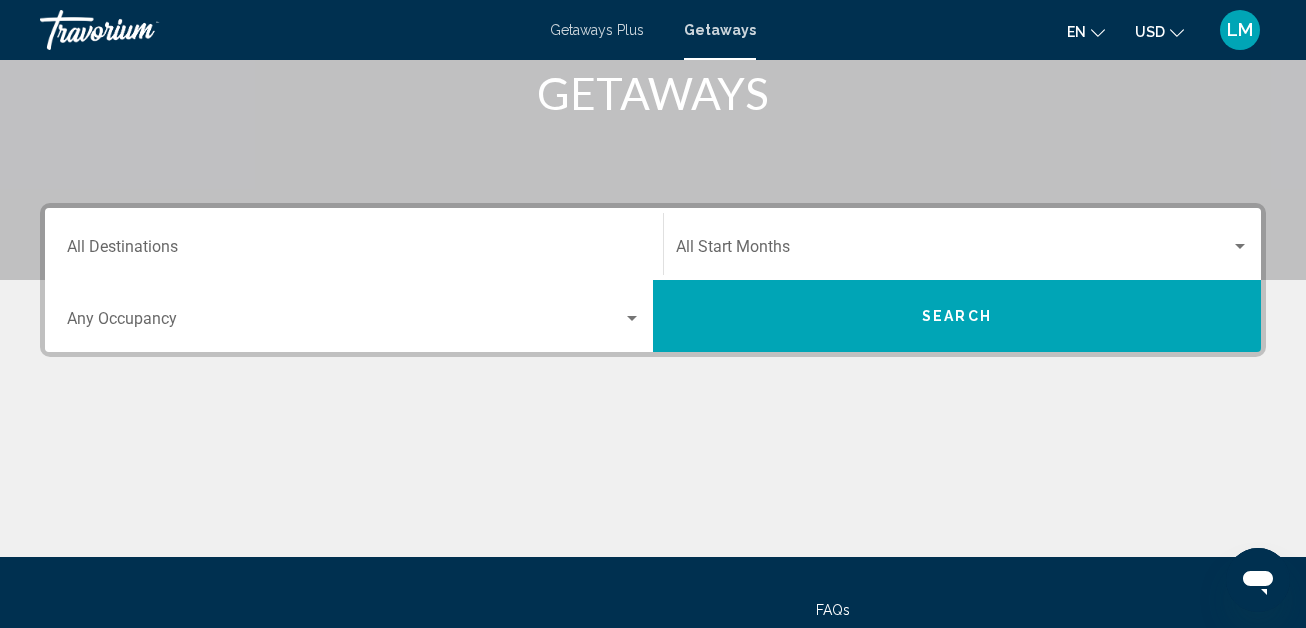 click on "Getaways Plus" at bounding box center [597, 30] 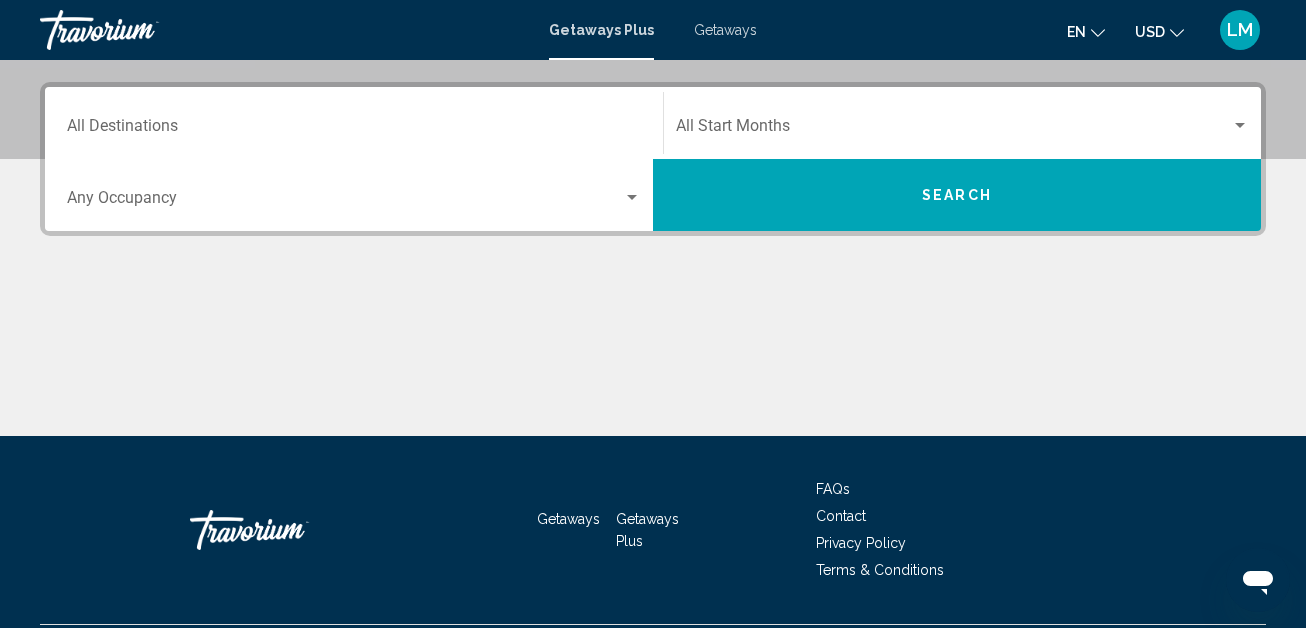 scroll, scrollTop: 494, scrollLeft: 0, axis: vertical 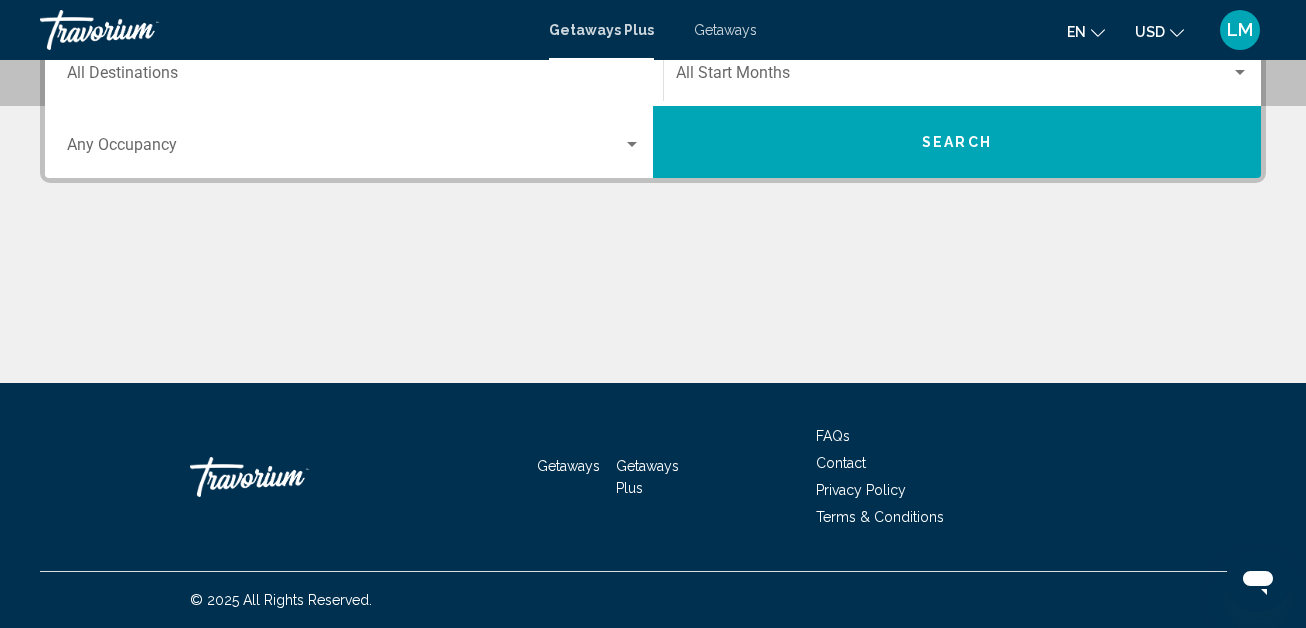 click on "Getaways Plus" at bounding box center [647, 477] 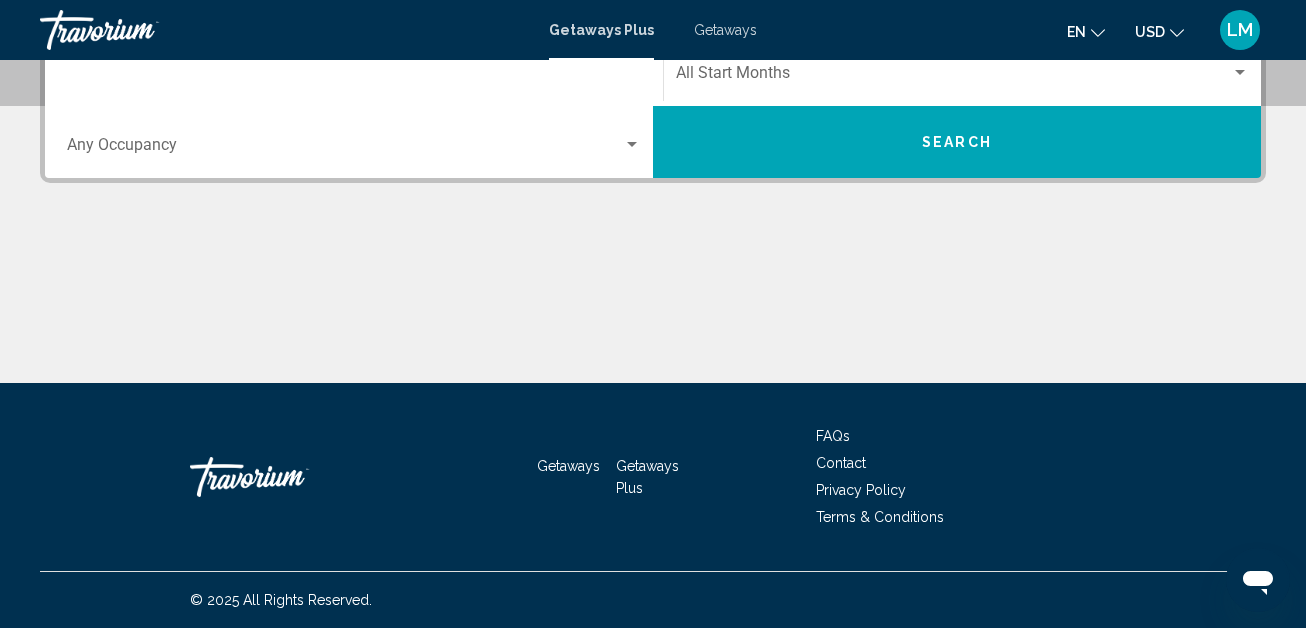 click on "Destination All Destinations" at bounding box center (354, 77) 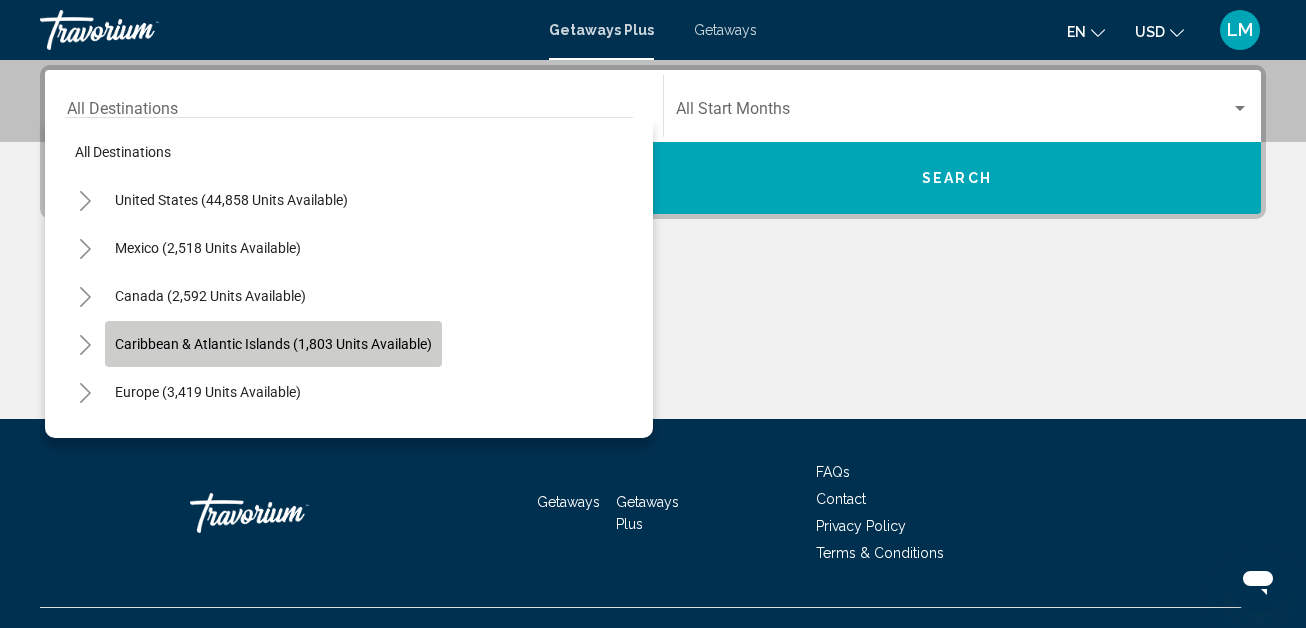 click on "Caribbean & Atlantic Islands (1,803 units available)" 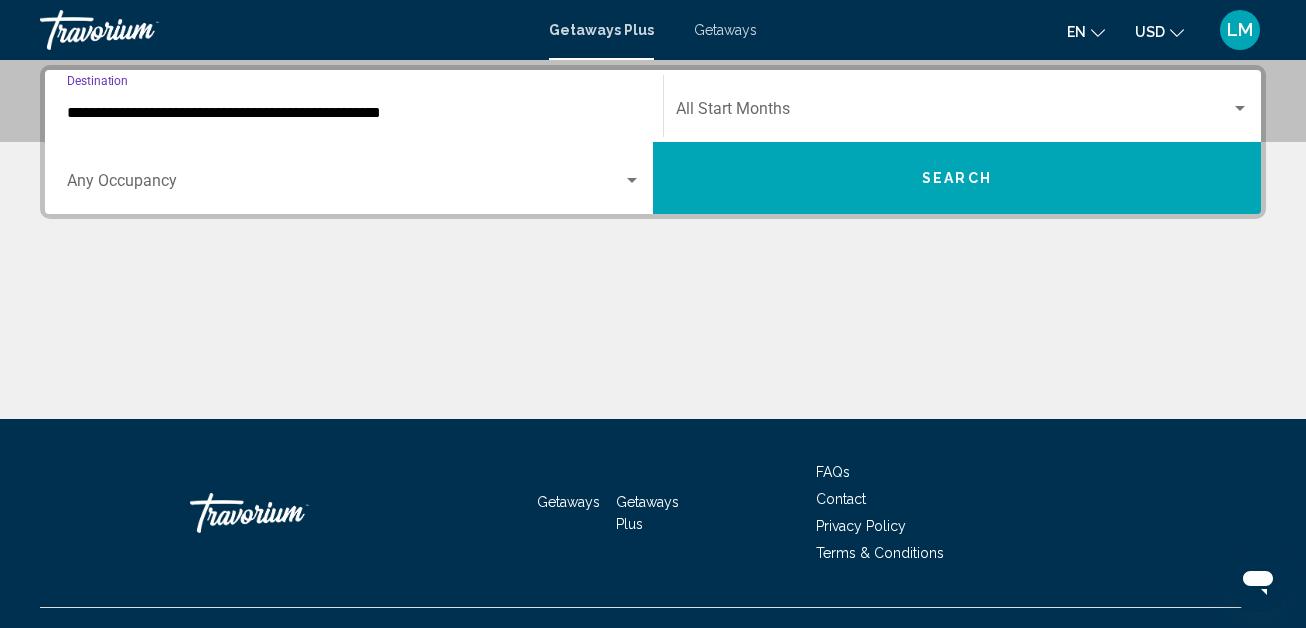 click at bounding box center [345, 185] 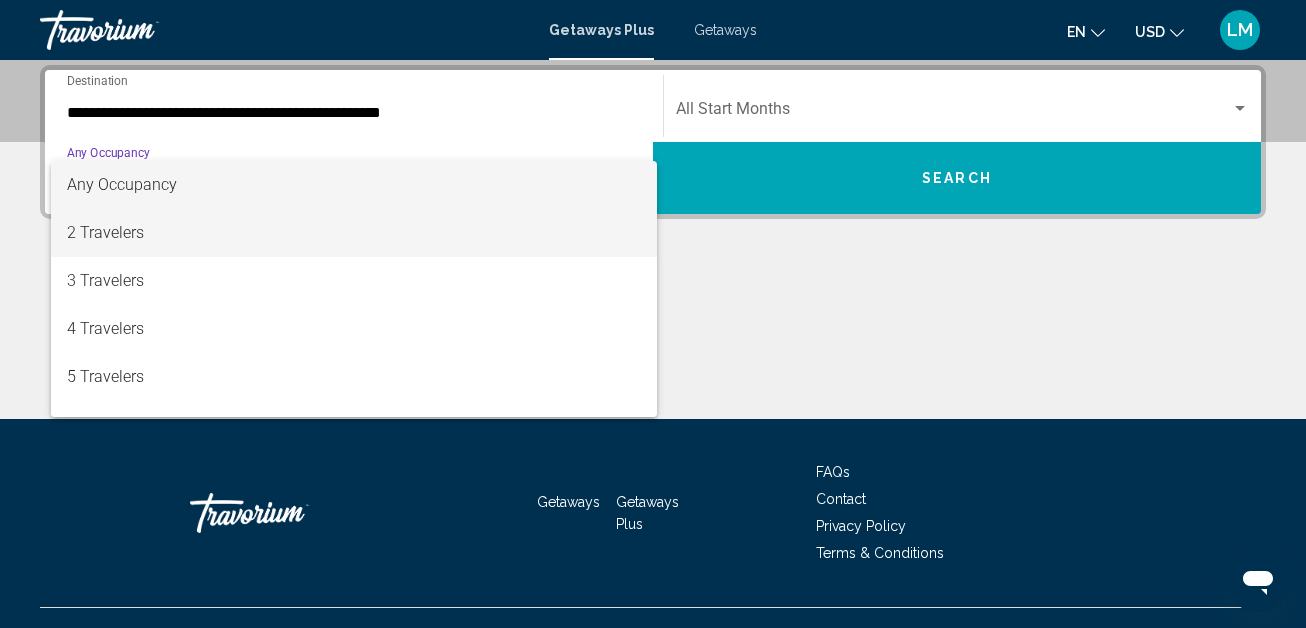 click on "2 Travelers" at bounding box center (354, 233) 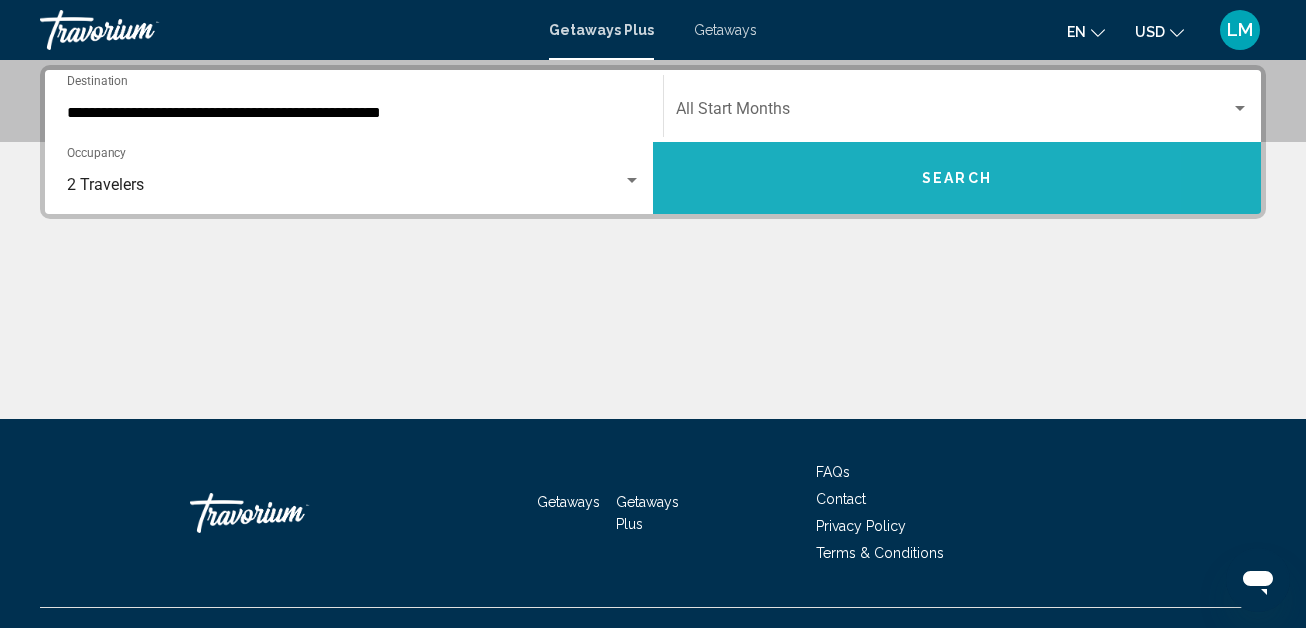 click on "Search" at bounding box center [957, 178] 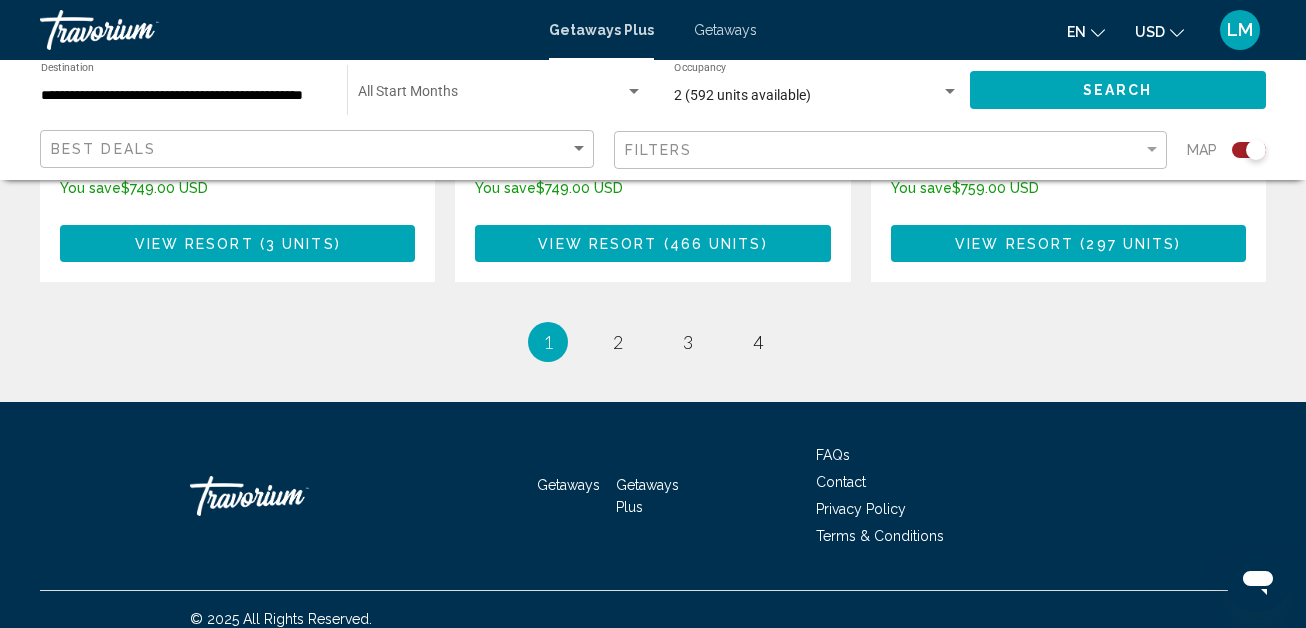 scroll, scrollTop: 3424, scrollLeft: 0, axis: vertical 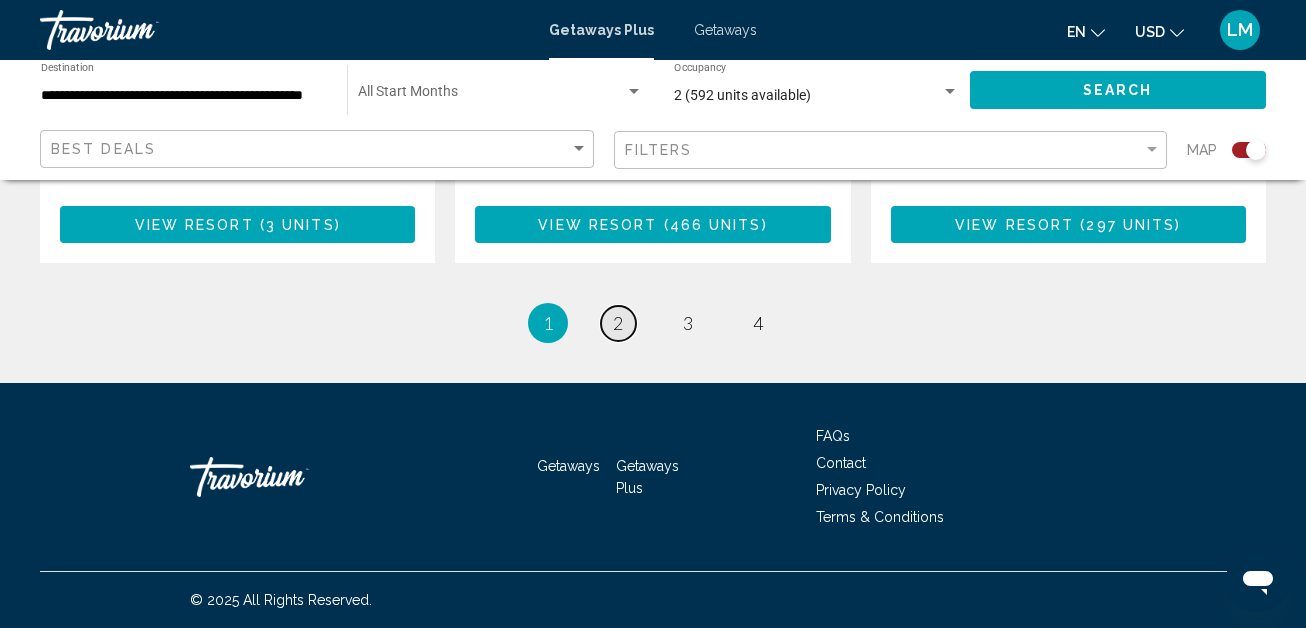 click on "2" at bounding box center (618, 323) 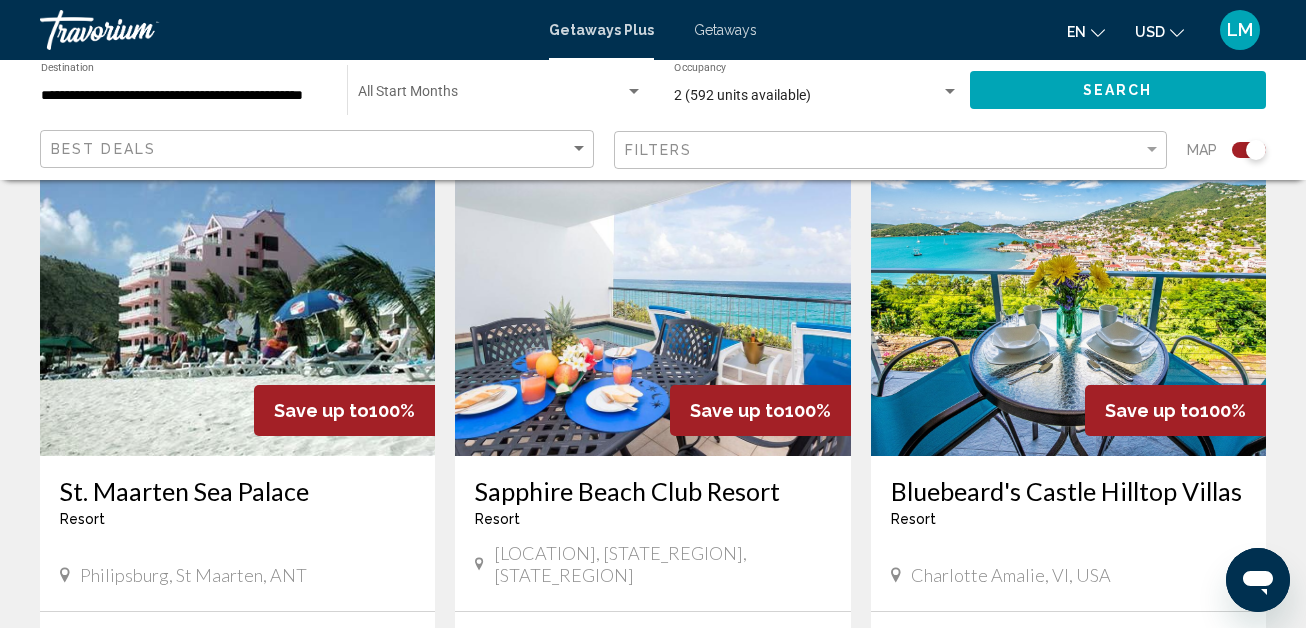 scroll, scrollTop: 760, scrollLeft: 0, axis: vertical 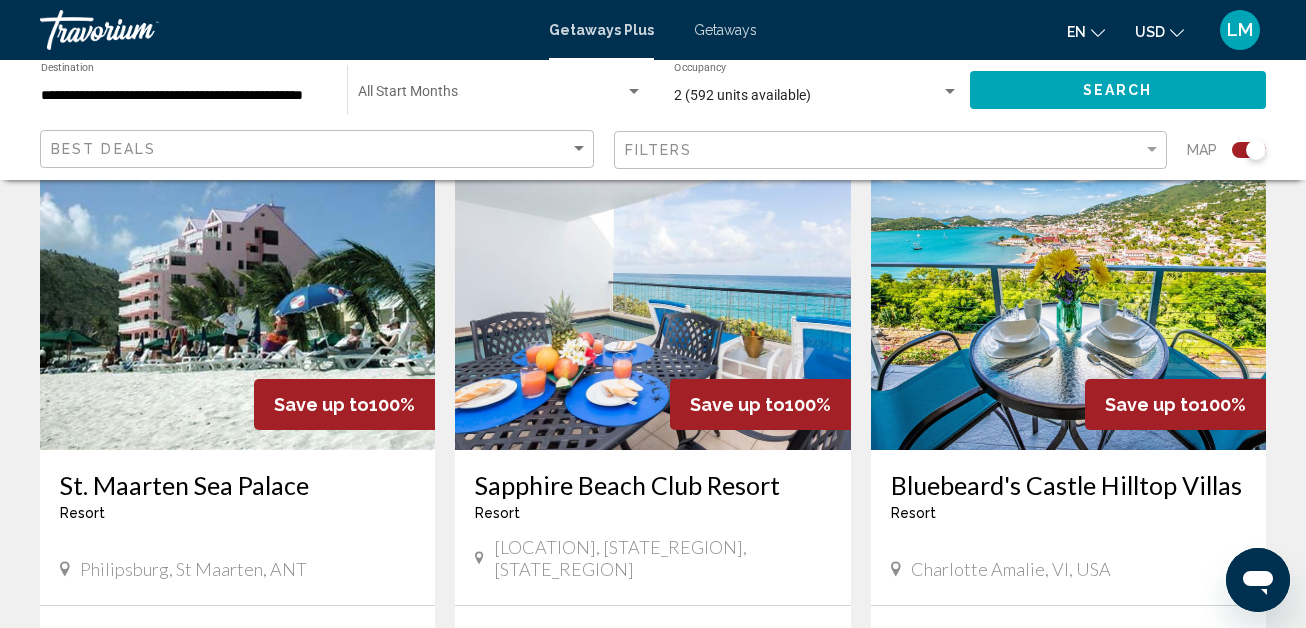 click on "St. Maarten Sea Palace" at bounding box center [237, 485] 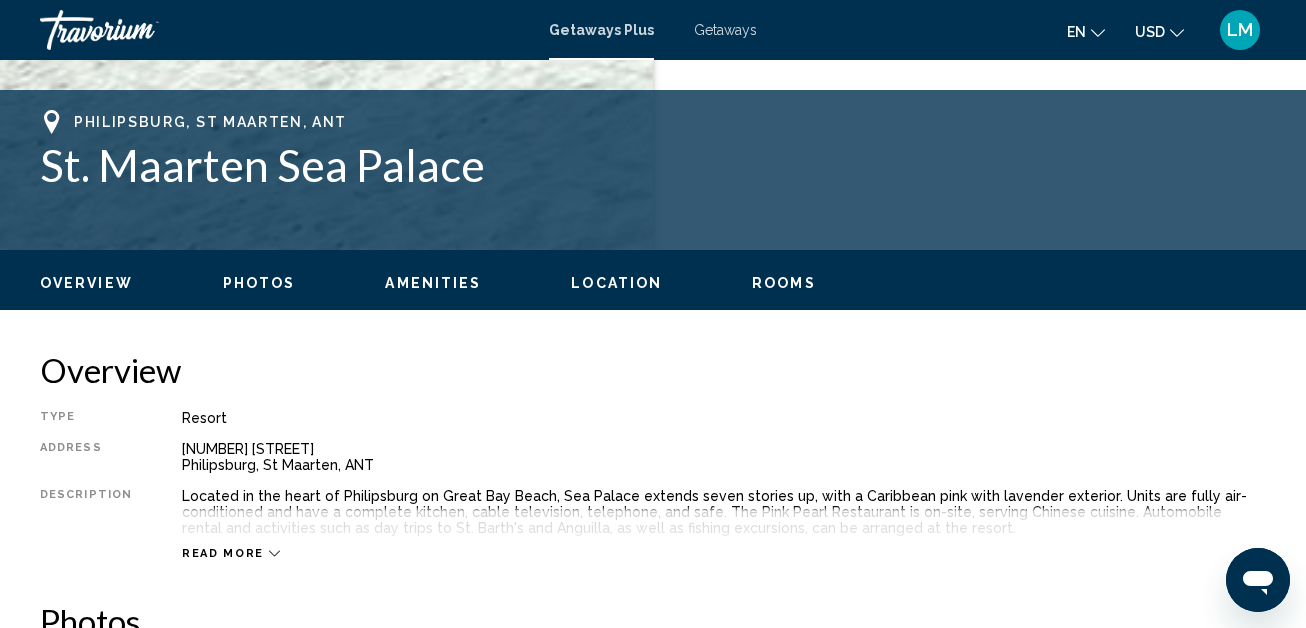scroll, scrollTop: 221, scrollLeft: 0, axis: vertical 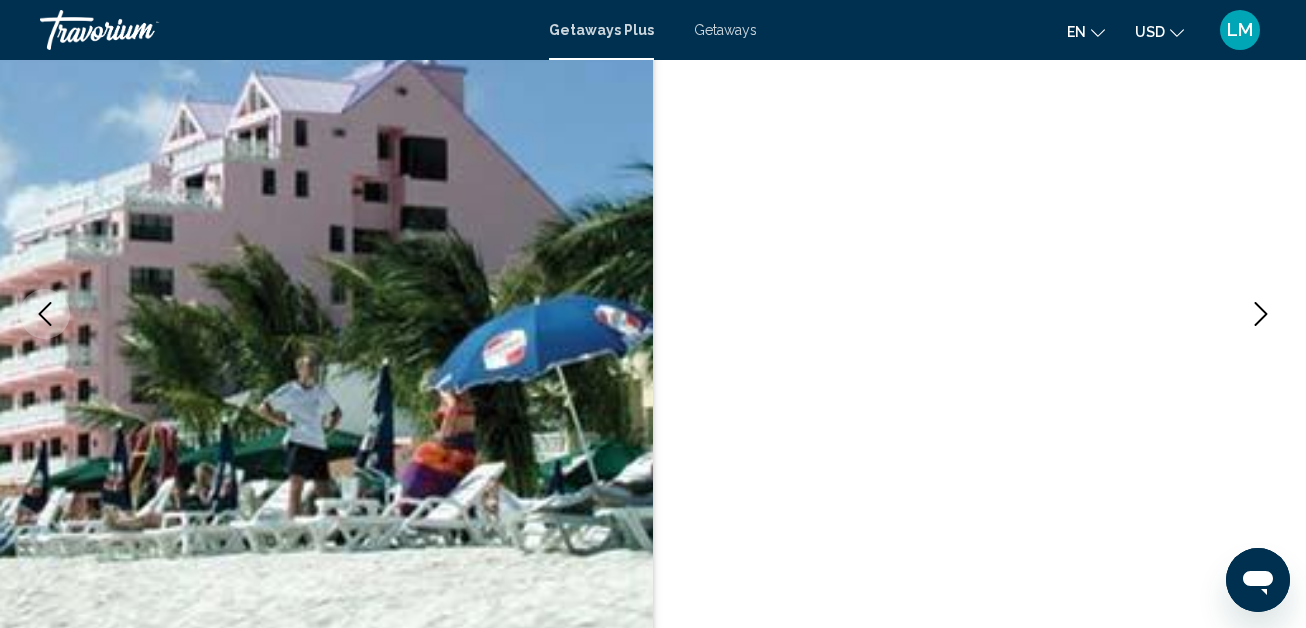 click at bounding box center (653, 314) 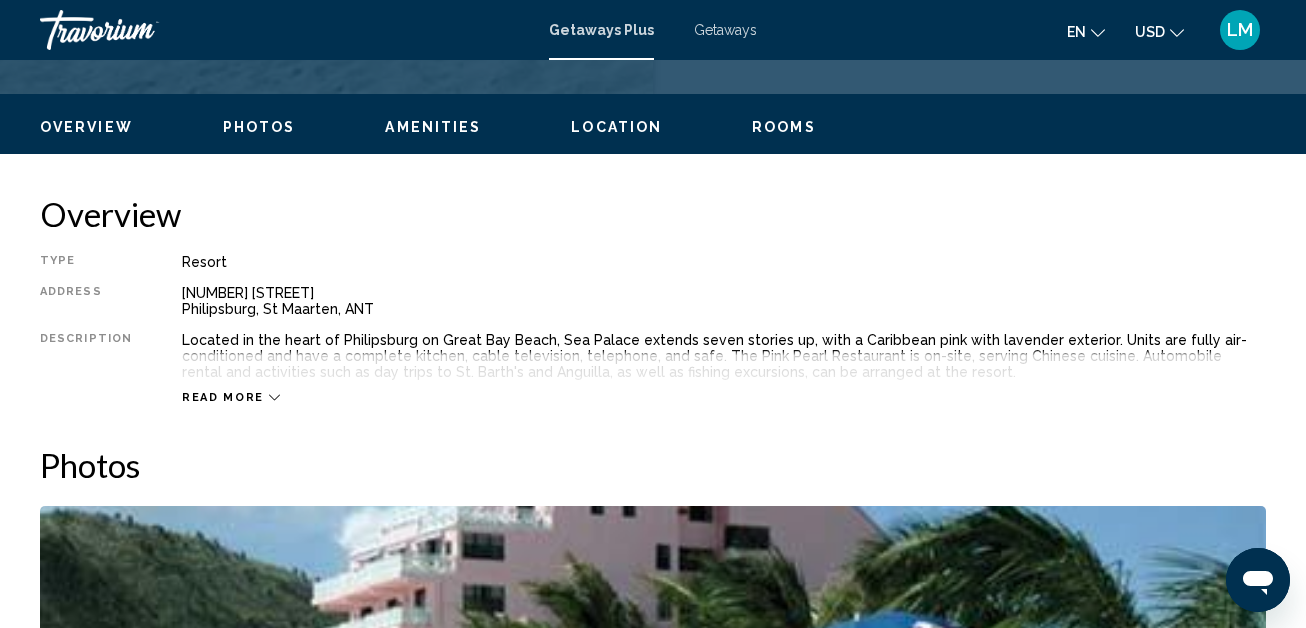 scroll, scrollTop: 941, scrollLeft: 0, axis: vertical 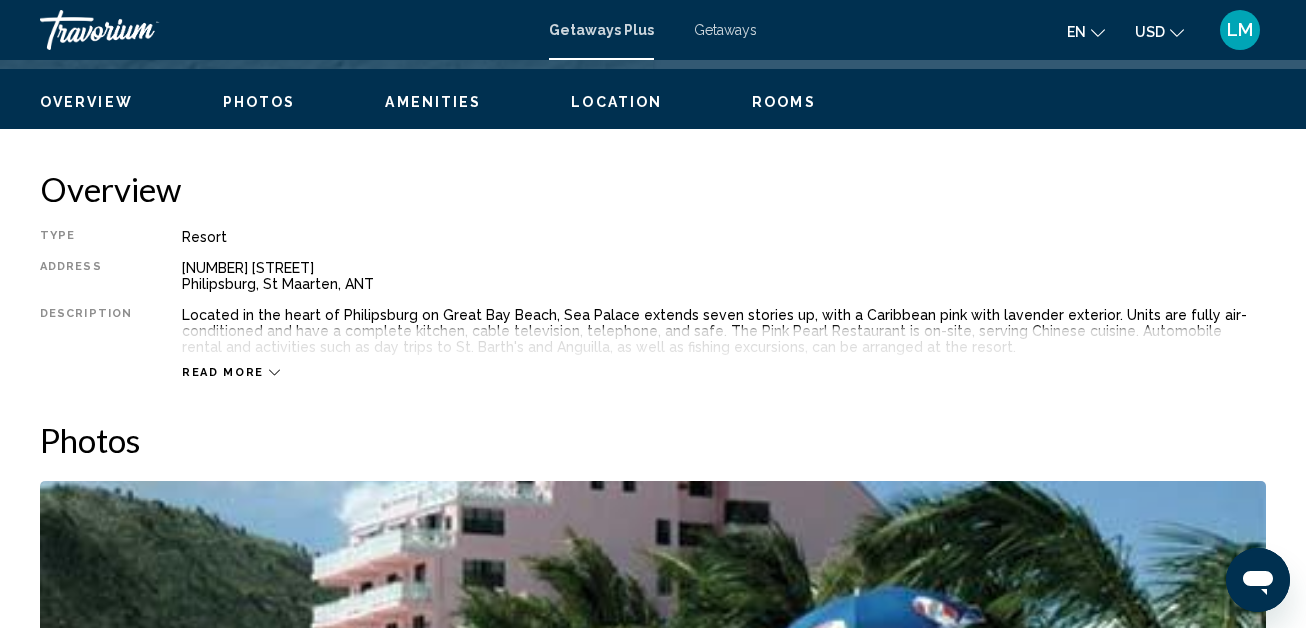 click on "Read more" at bounding box center (231, 372) 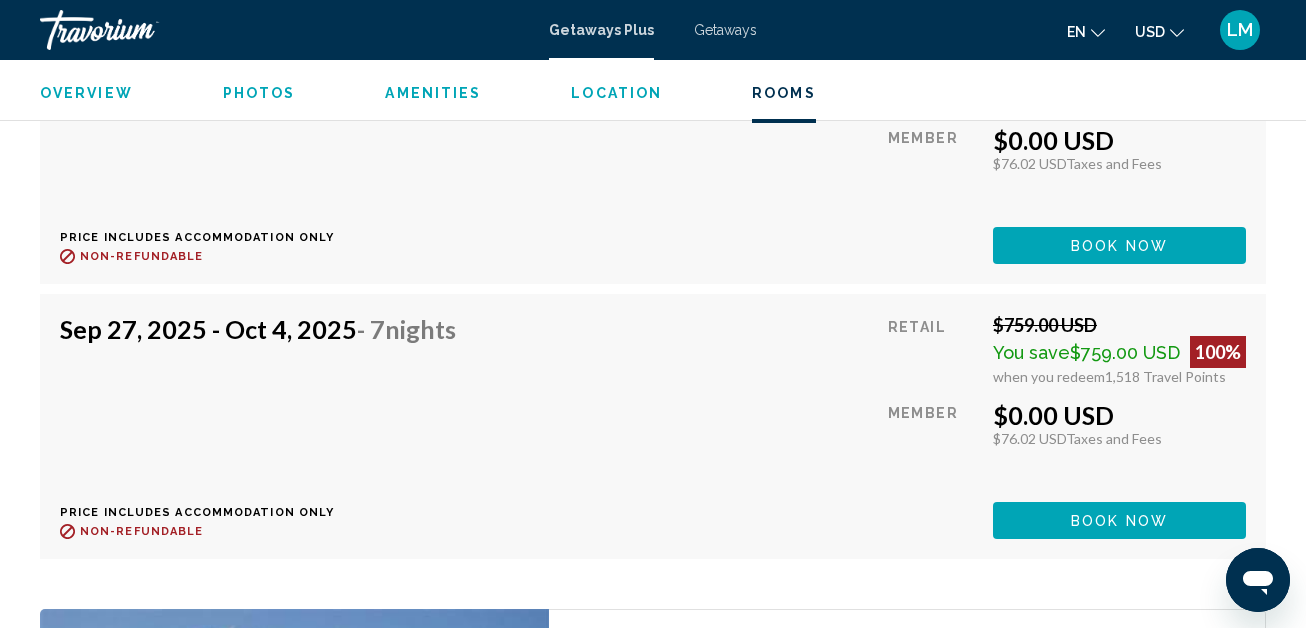scroll, scrollTop: 4741, scrollLeft: 0, axis: vertical 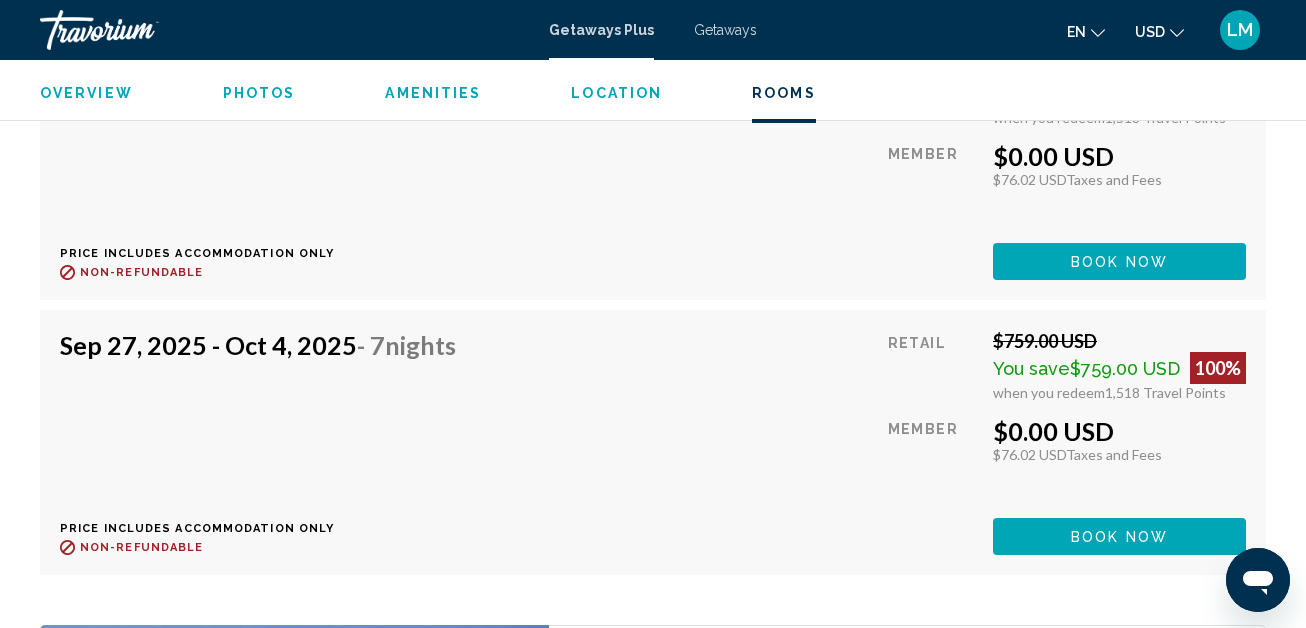 click on "Amenities" at bounding box center (433, 93) 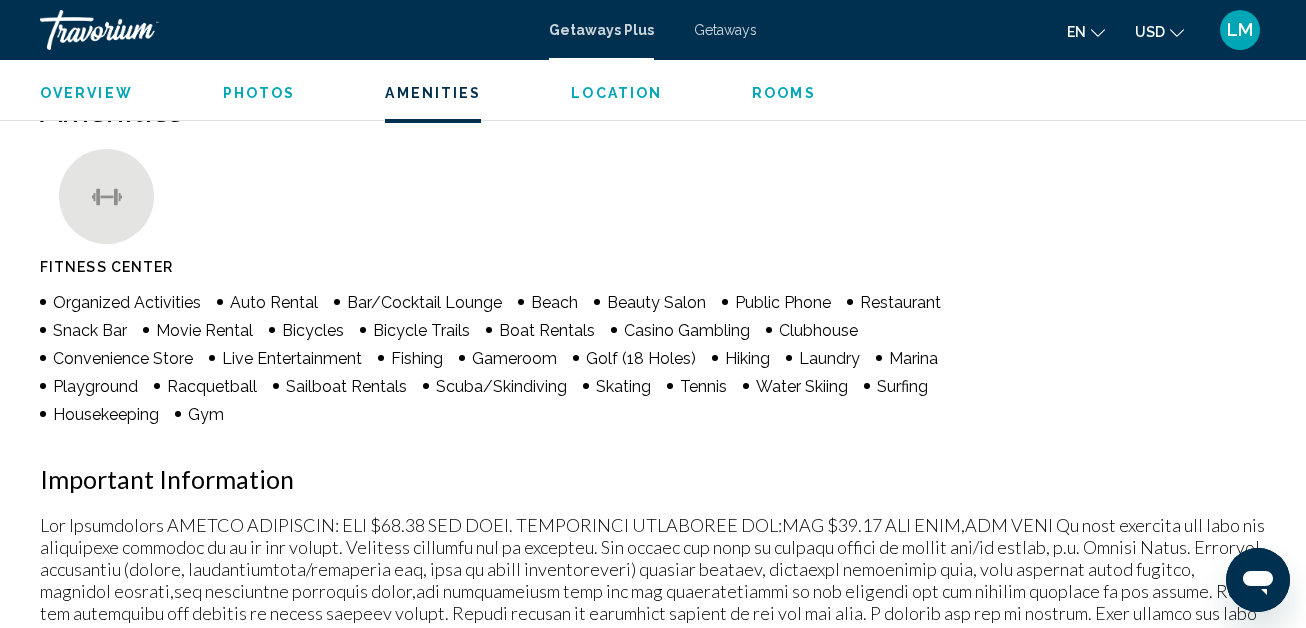 scroll, scrollTop: 1600, scrollLeft: 0, axis: vertical 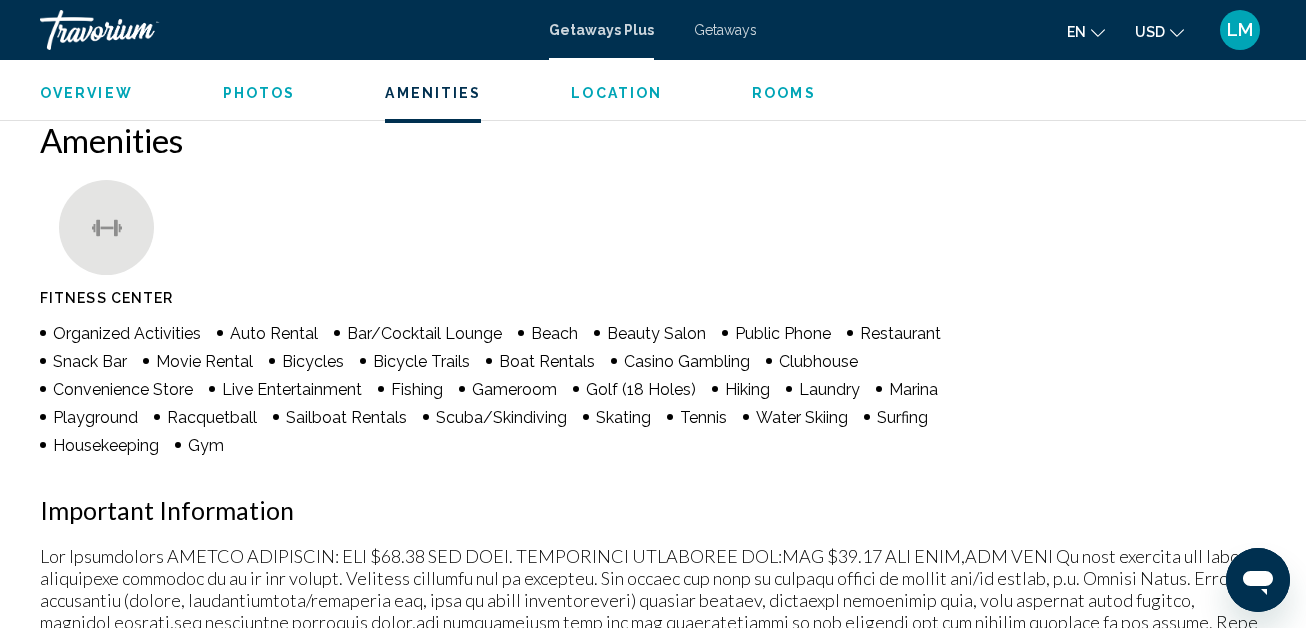 type 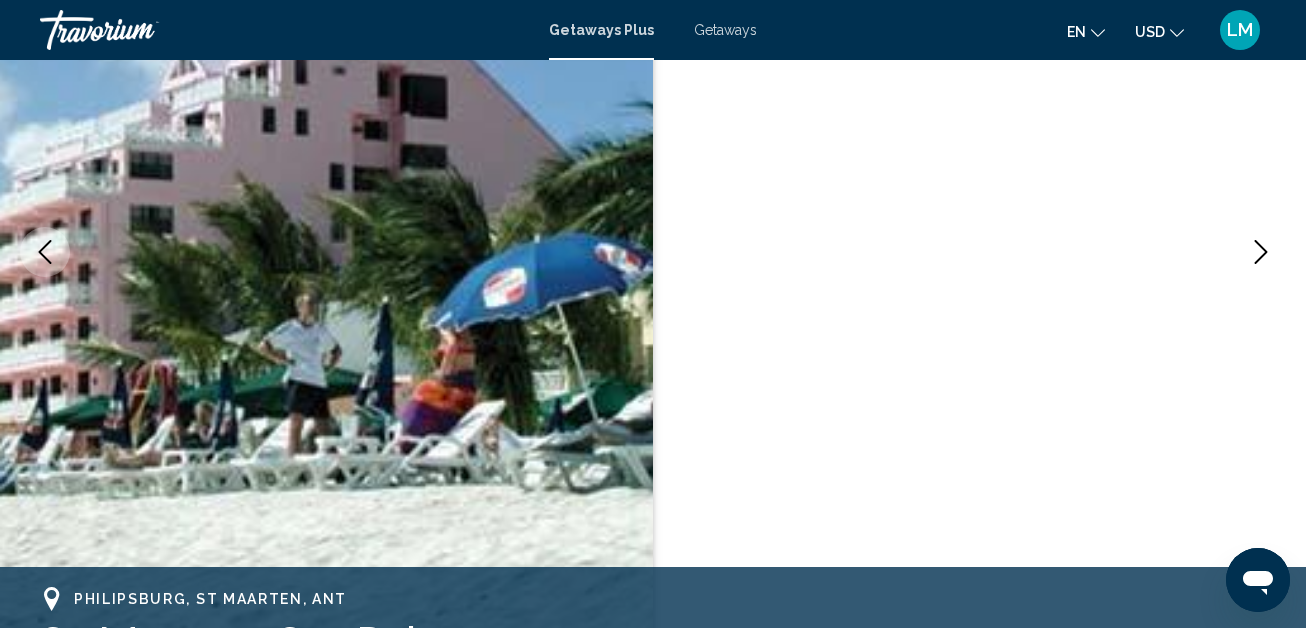 scroll, scrollTop: 280, scrollLeft: 0, axis: vertical 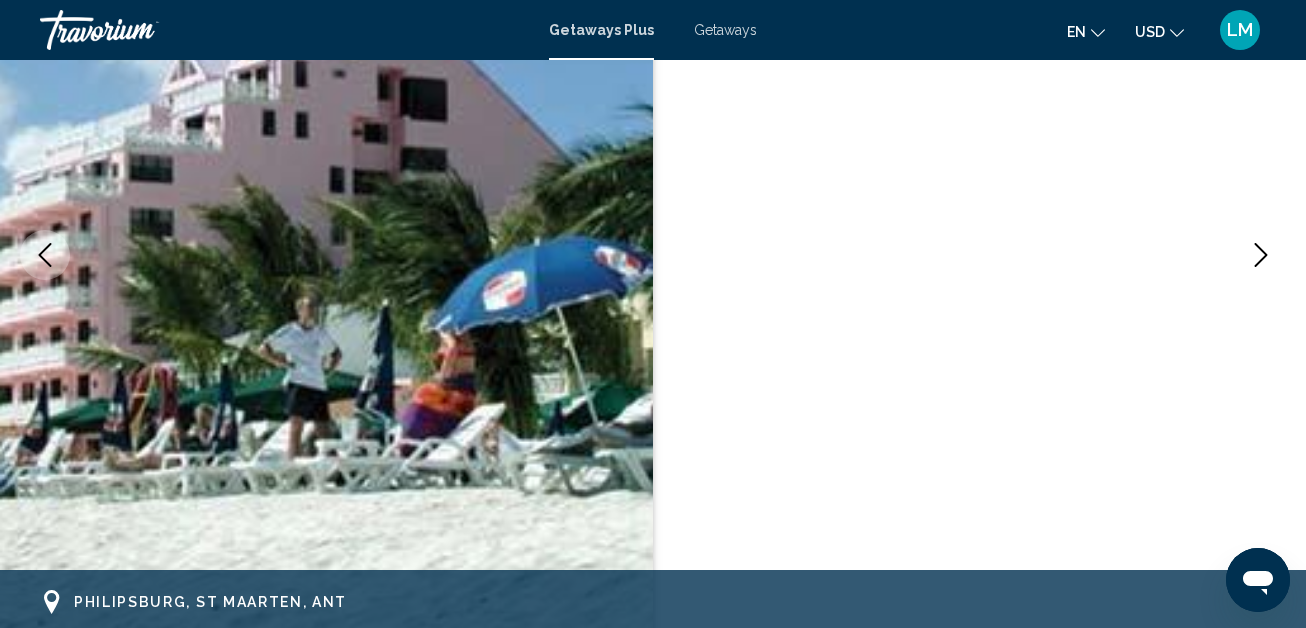 click 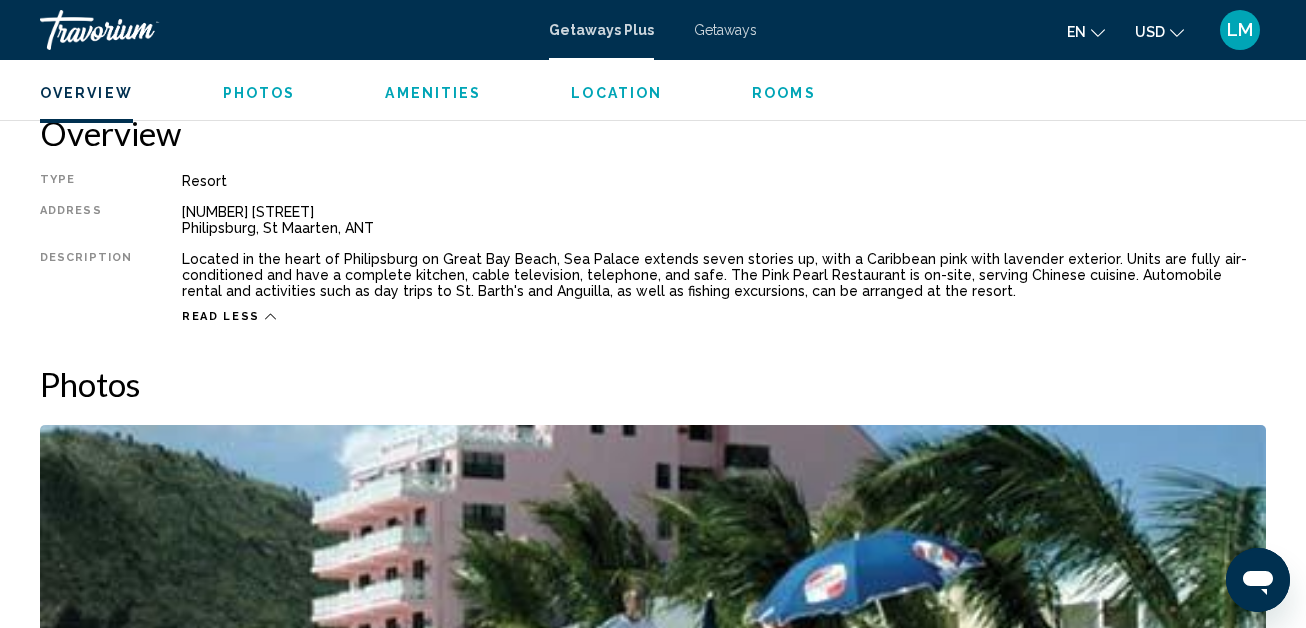 scroll, scrollTop: 1000, scrollLeft: 0, axis: vertical 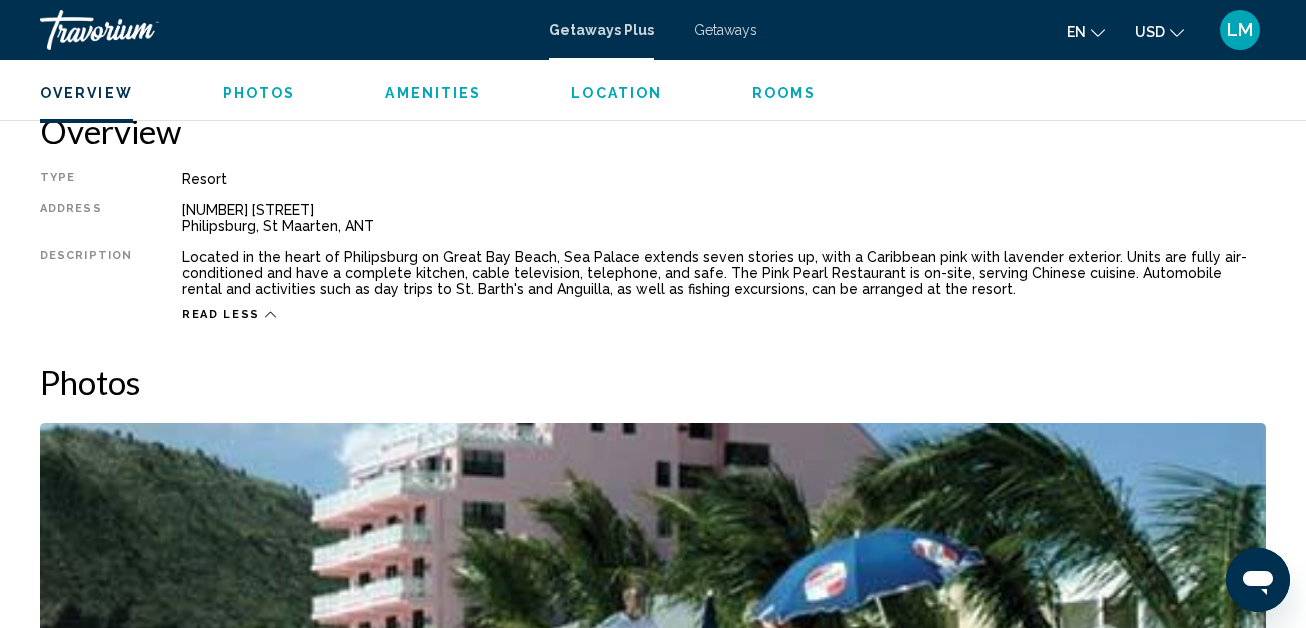 click on "Rooms" at bounding box center [784, 93] 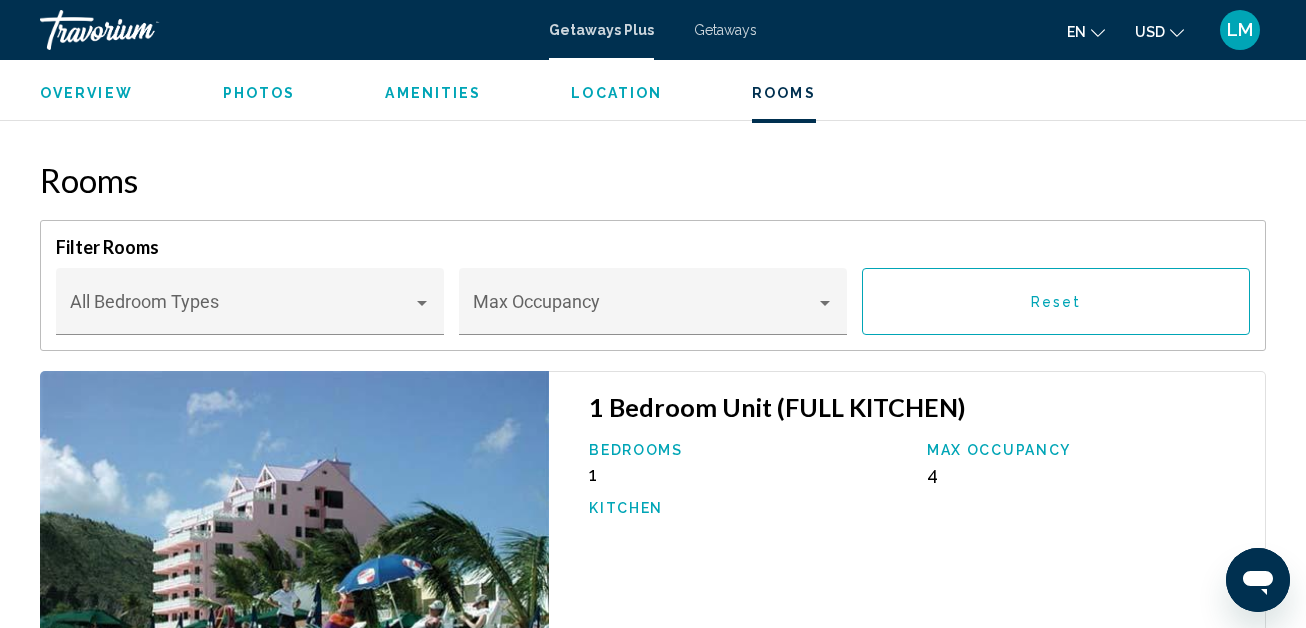 scroll, scrollTop: 3227, scrollLeft: 0, axis: vertical 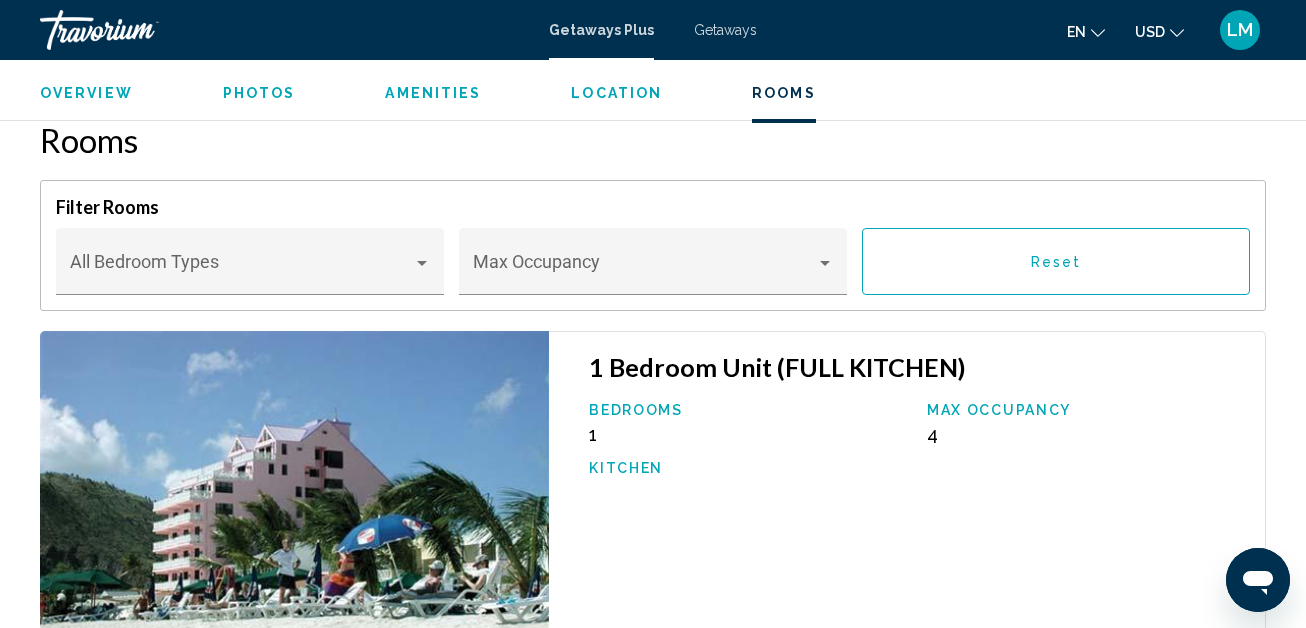 type 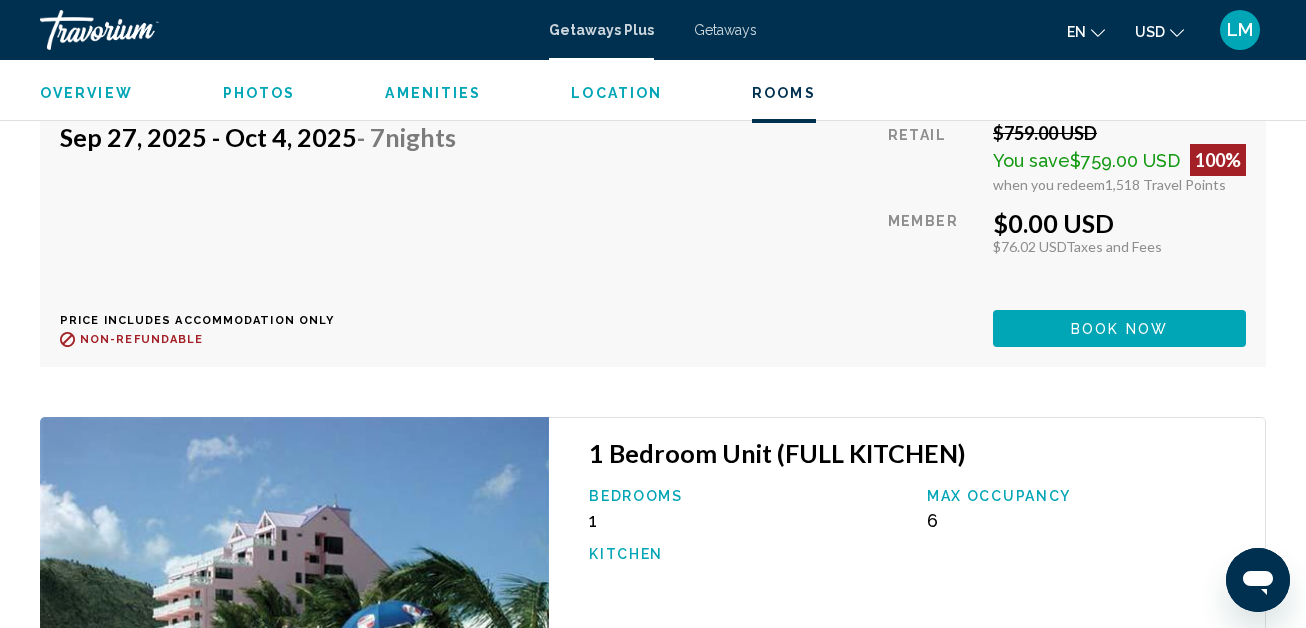 scroll, scrollTop: 4947, scrollLeft: 0, axis: vertical 